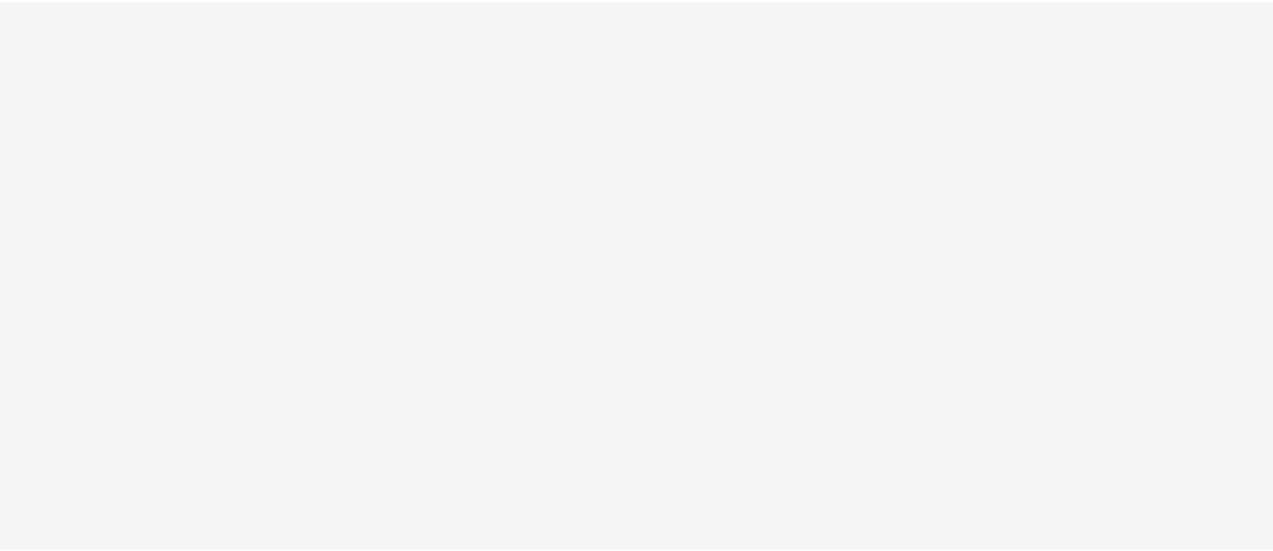scroll, scrollTop: 0, scrollLeft: 0, axis: both 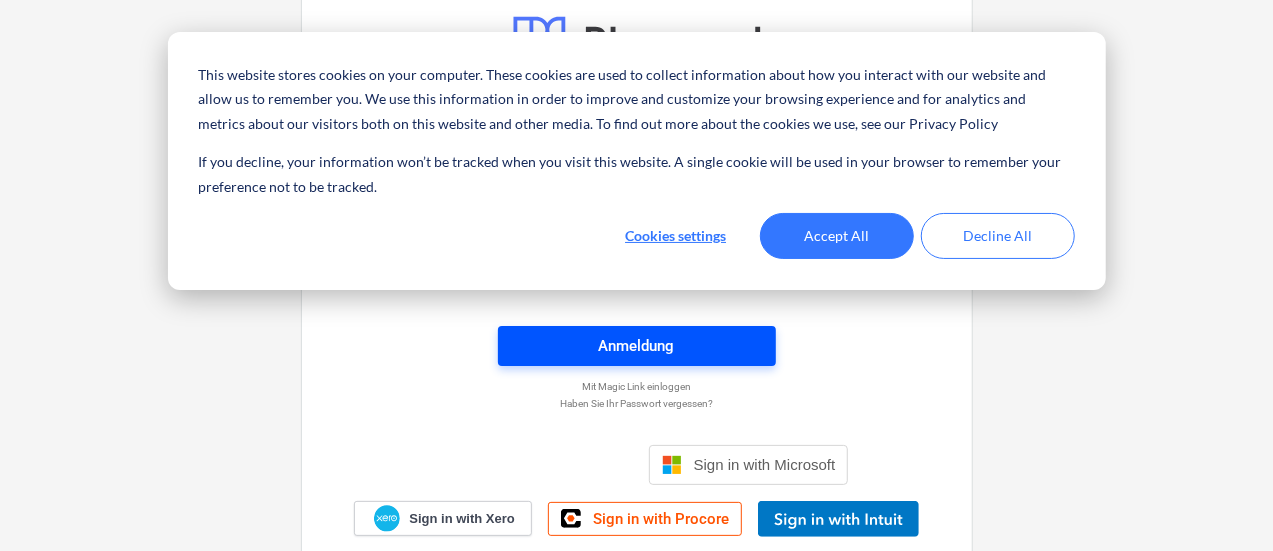 type on "[FIRST].[LAST]@[DOMAIN]" 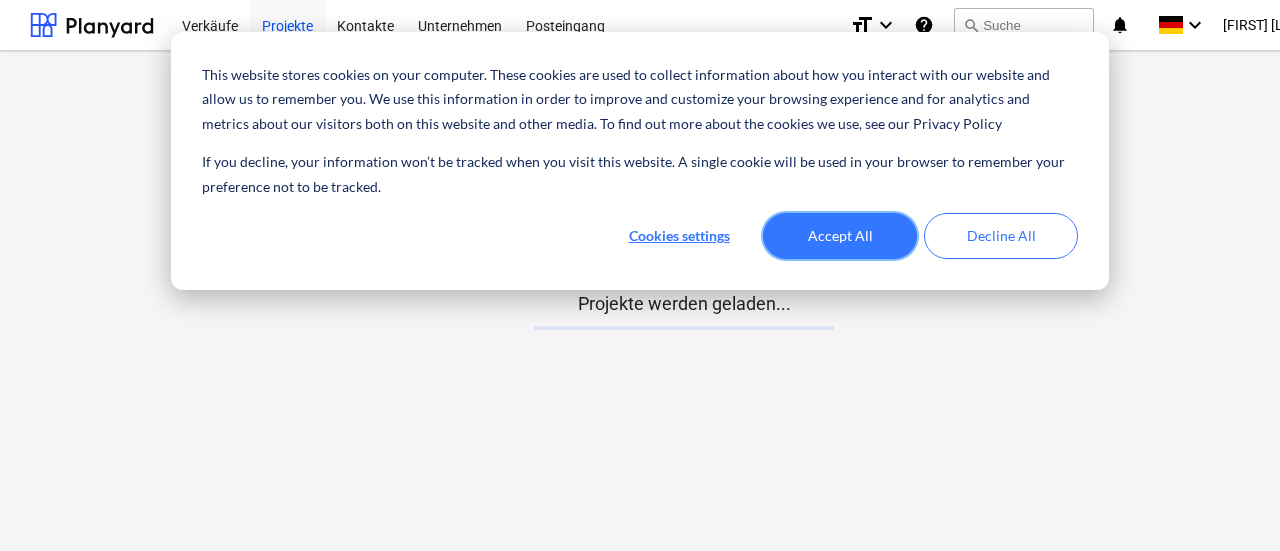 click on "Accept All" at bounding box center (840, 236) 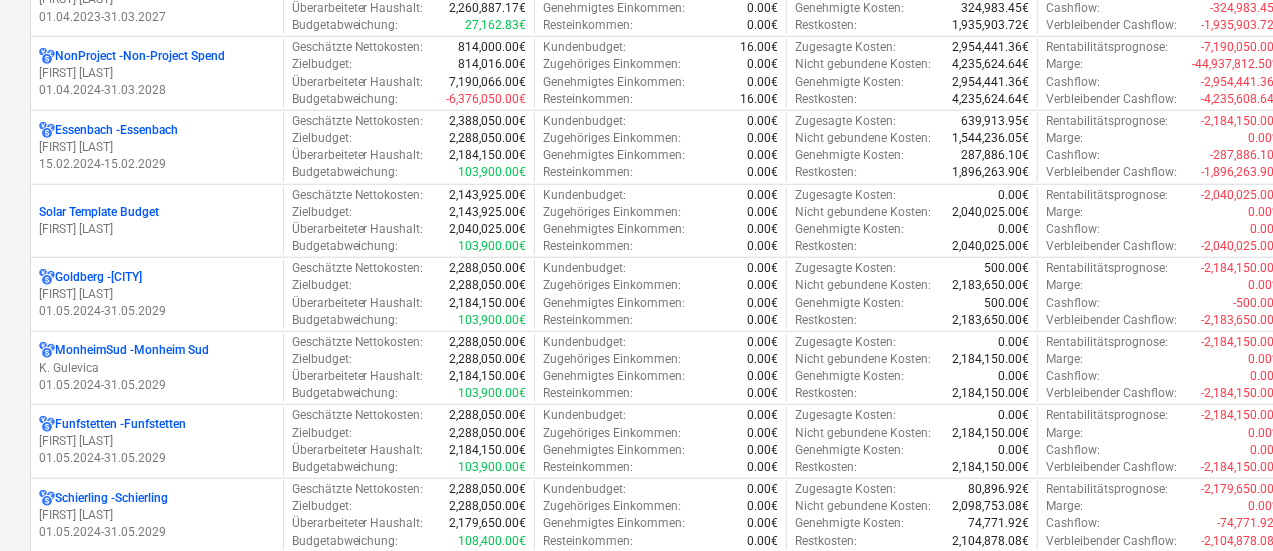 scroll, scrollTop: 764, scrollLeft: 0, axis: vertical 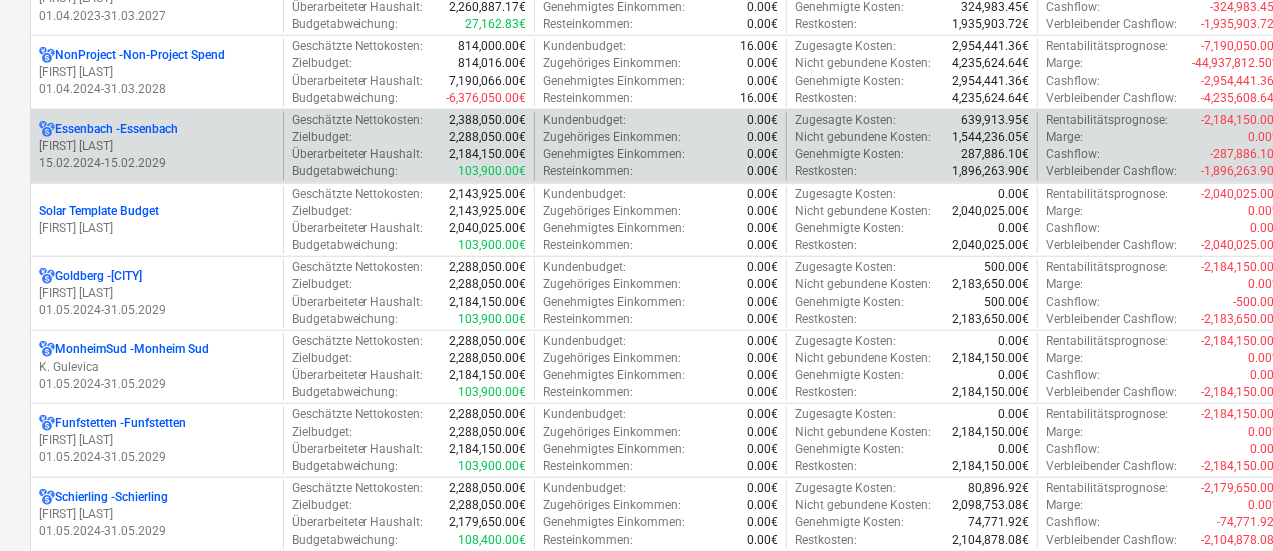 click on "[FIRST] [LAST]" at bounding box center (157, 146) 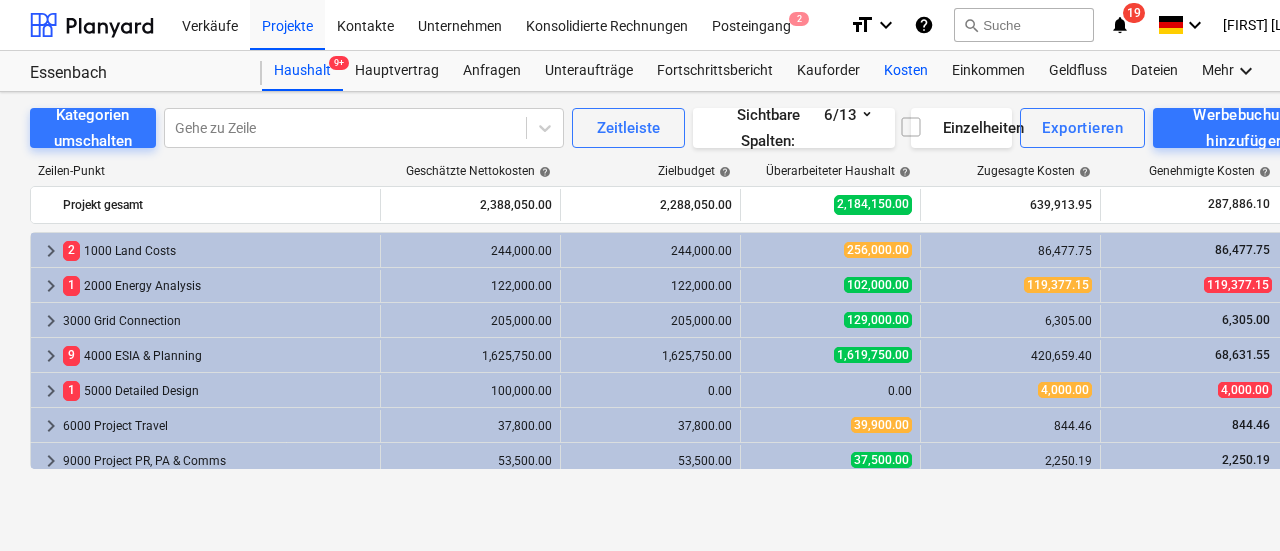 click on "Kosten" at bounding box center [906, 71] 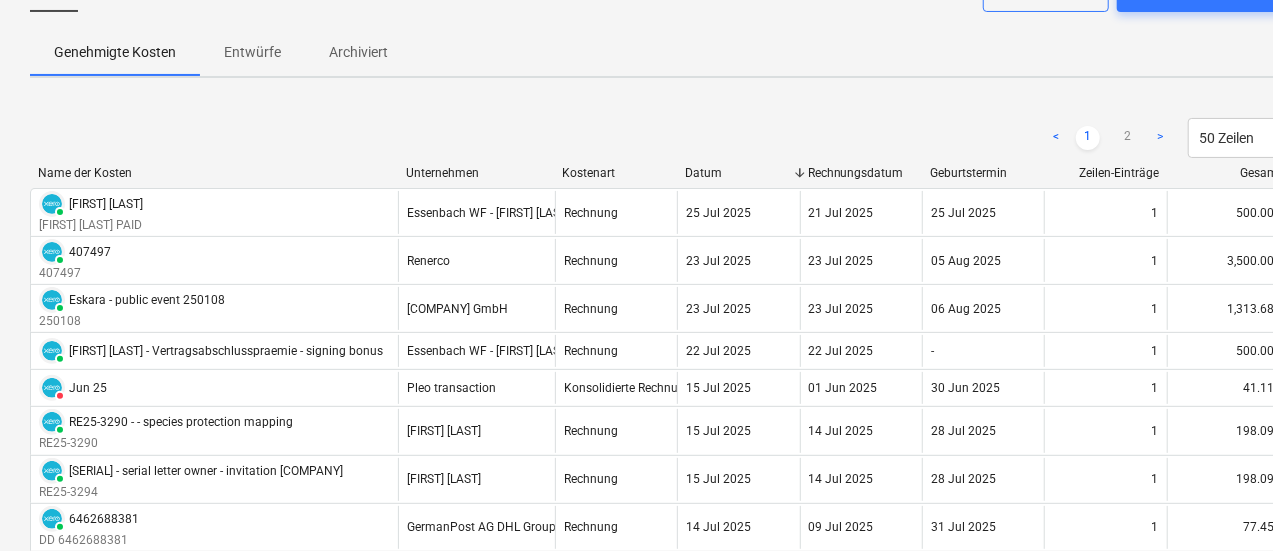 scroll, scrollTop: 0, scrollLeft: 0, axis: both 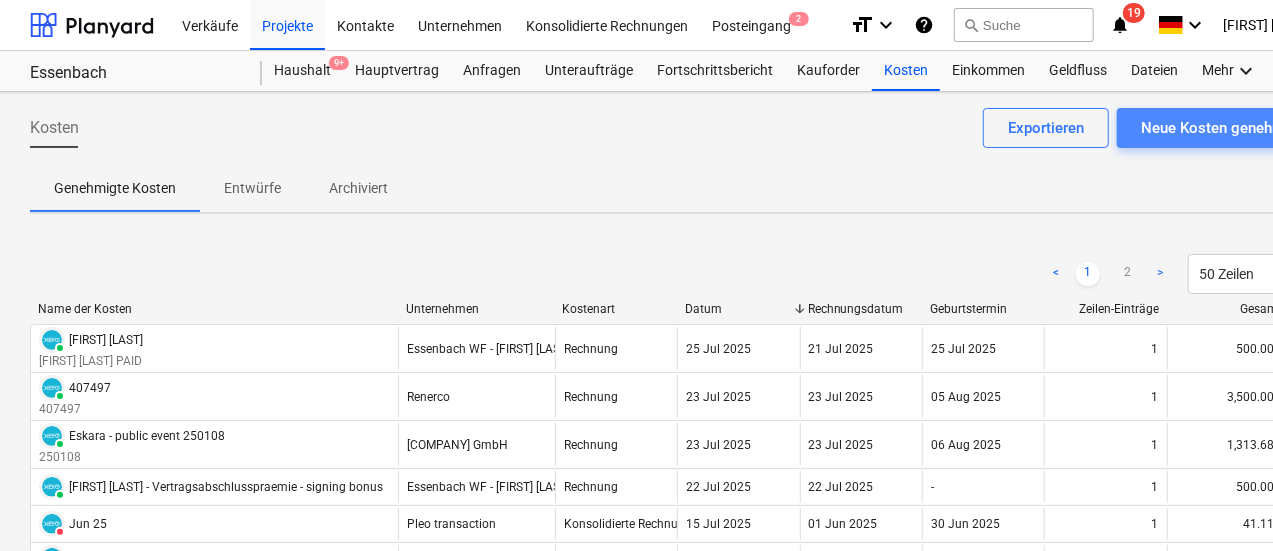 click on "Neue Kosten genehmigen" at bounding box center (1227, 128) 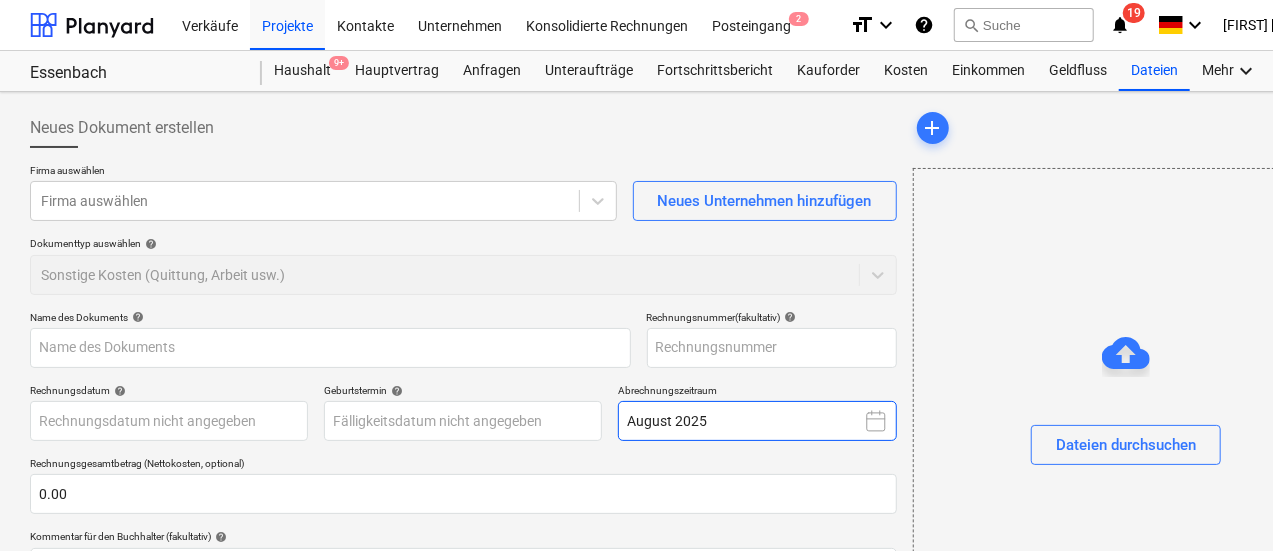 type on "GNE_signing fee_[FIRST] [LAST].pdf" 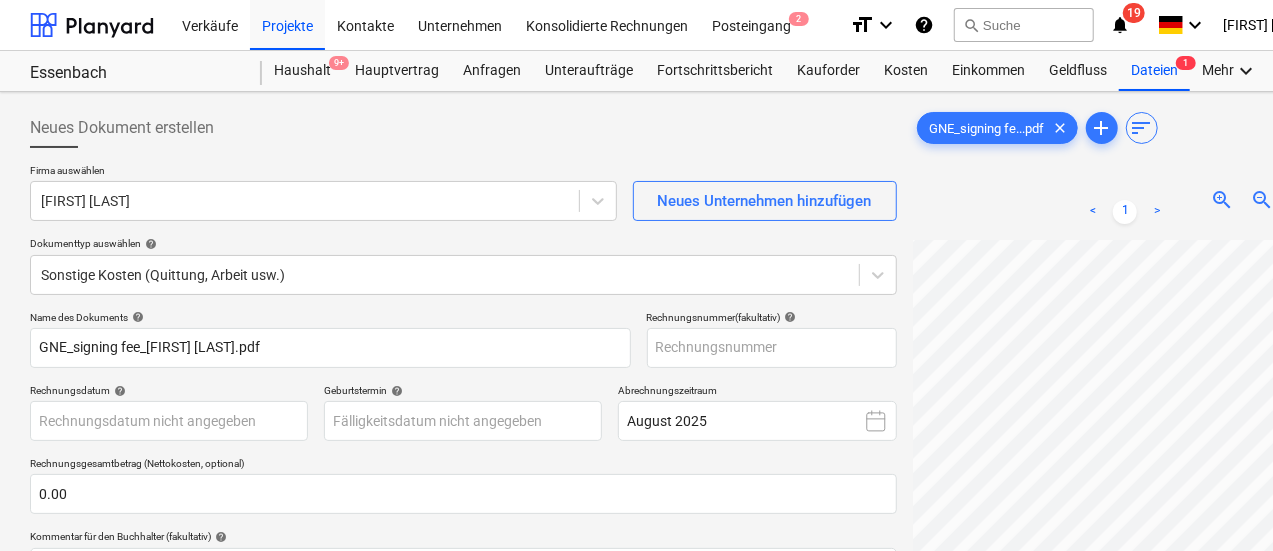 scroll, scrollTop: 20, scrollLeft: 0, axis: vertical 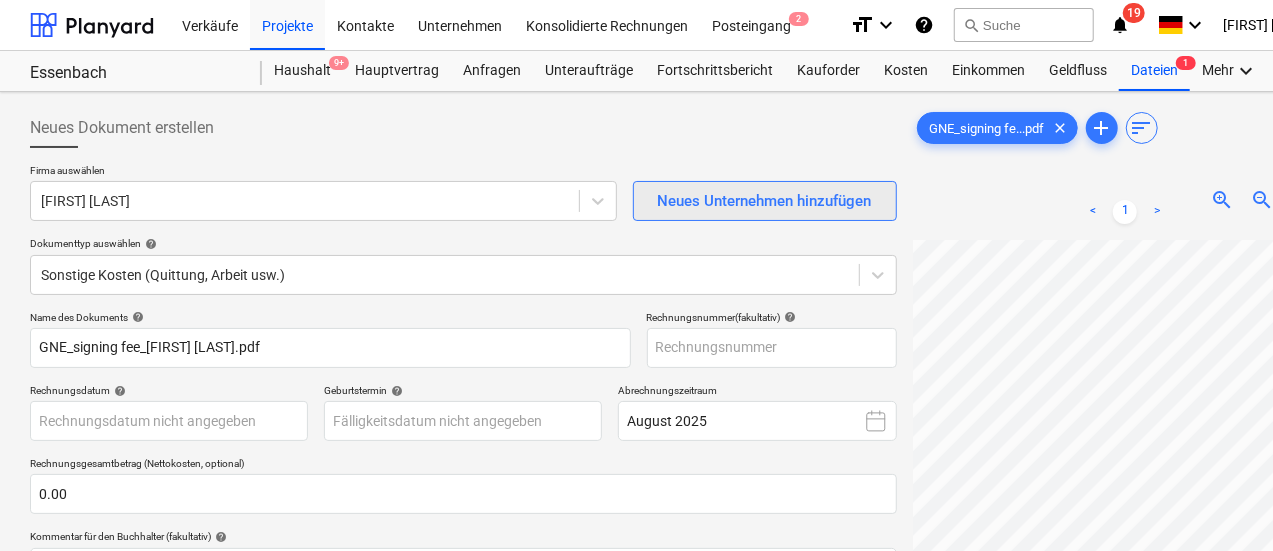 click on "Neues Unternehmen hinzufügen" at bounding box center (765, 201) 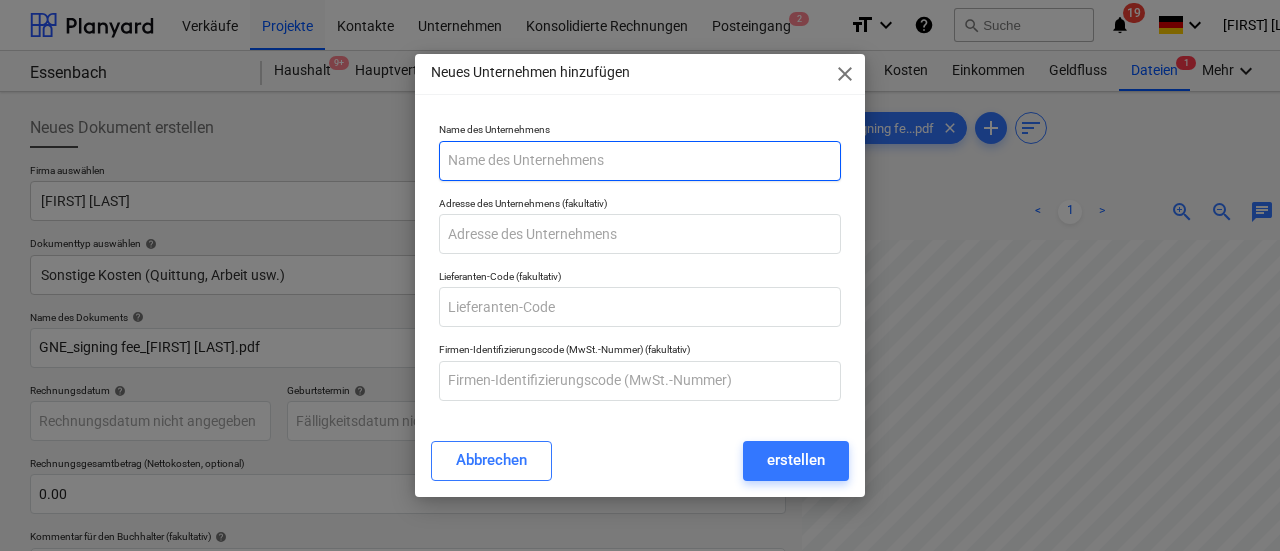 click at bounding box center (640, 161) 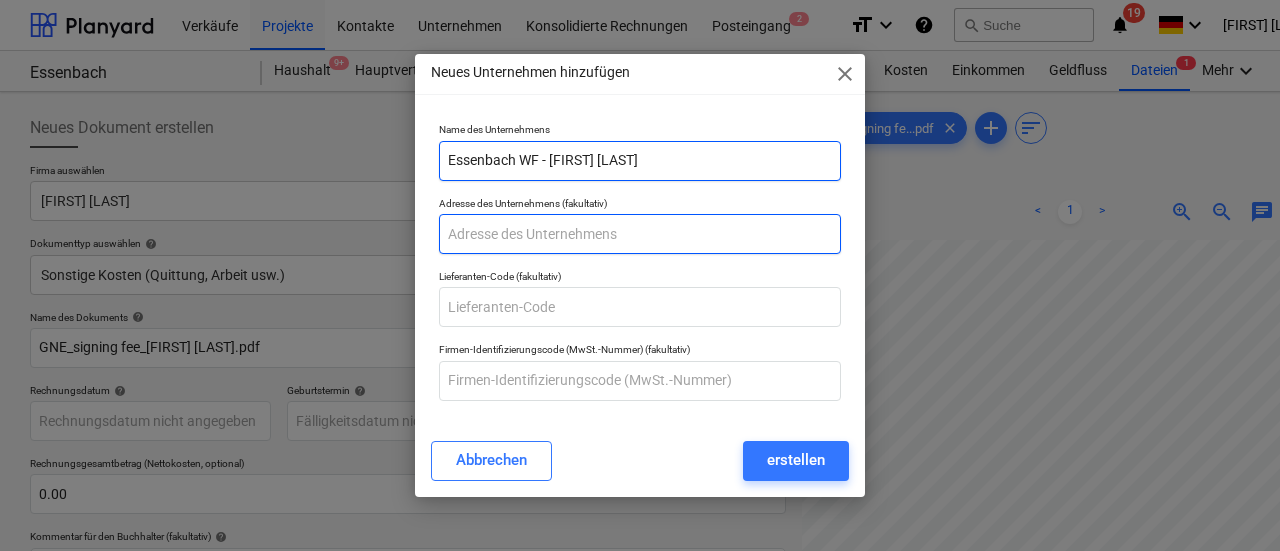type on "Essenbach WF - [FIRST] [LAST]" 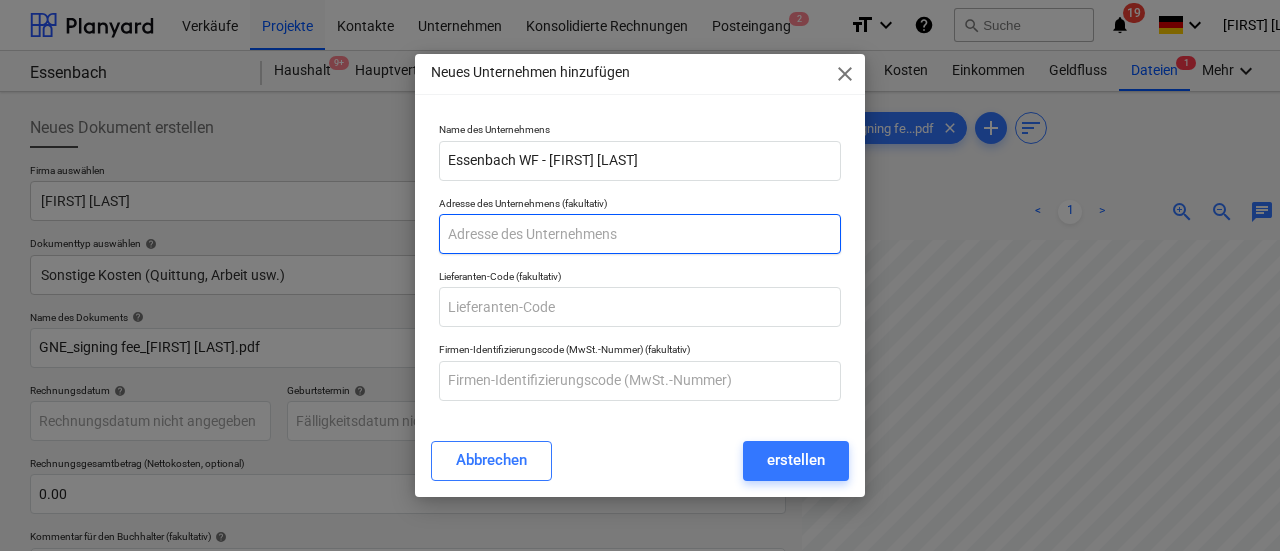 click at bounding box center [640, 234] 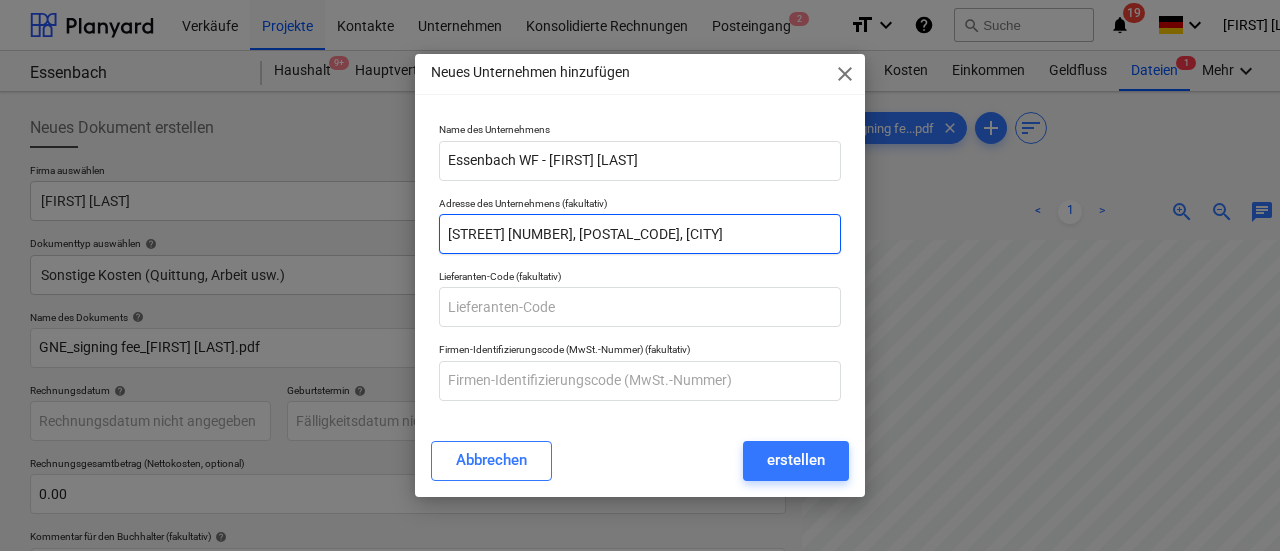 click on "[STREET] [NUMBER], [POSTAL_CODE], [CITY]" at bounding box center [640, 234] 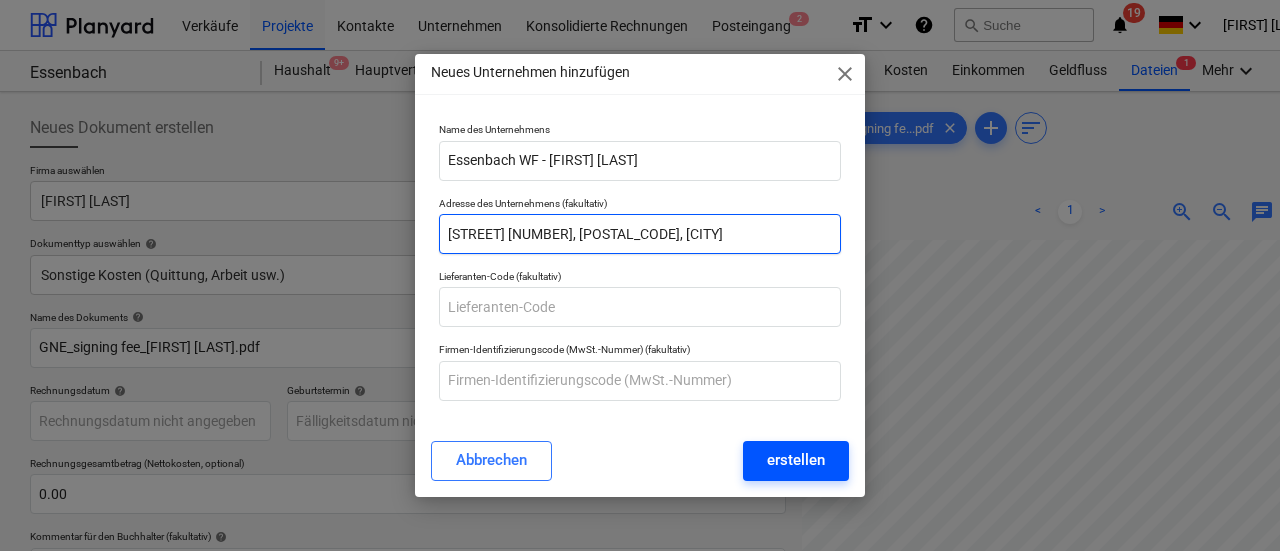 type on "[STREET] [NUMBER], [POSTAL_CODE], [CITY]" 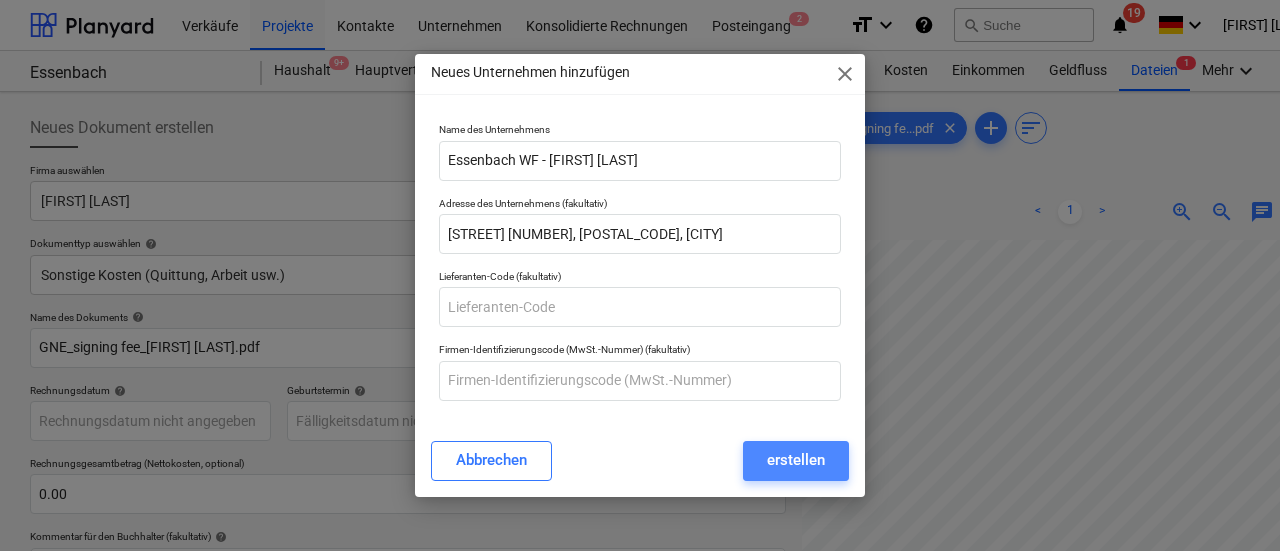 click on "erstellen" at bounding box center [796, 460] 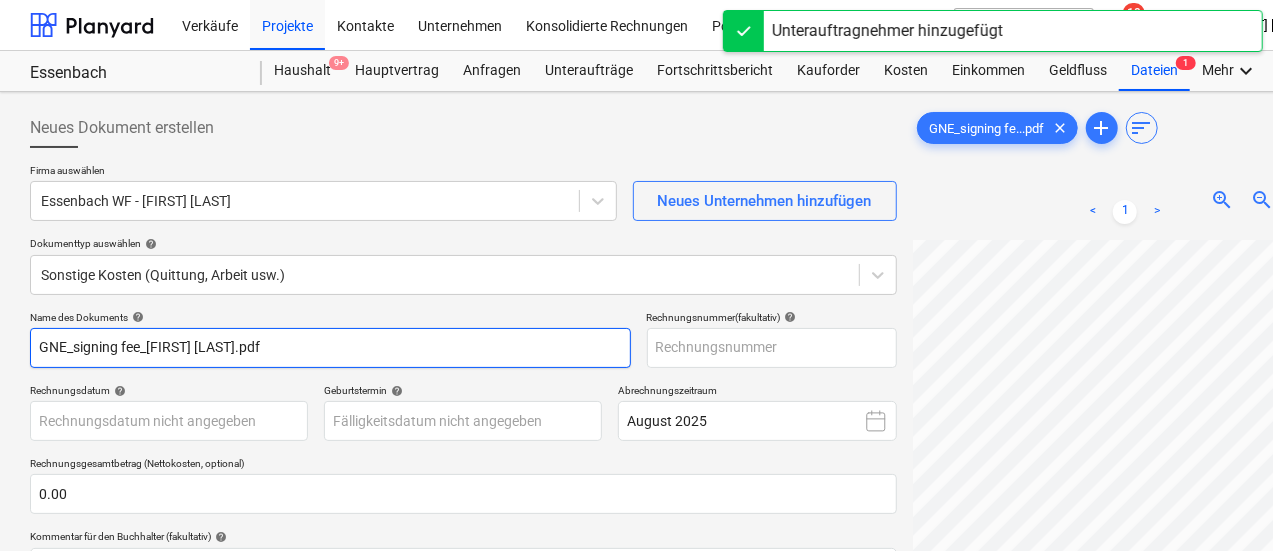 click on "GNE_signing fee_[FIRST] [LAST].pdf" at bounding box center (330, 348) 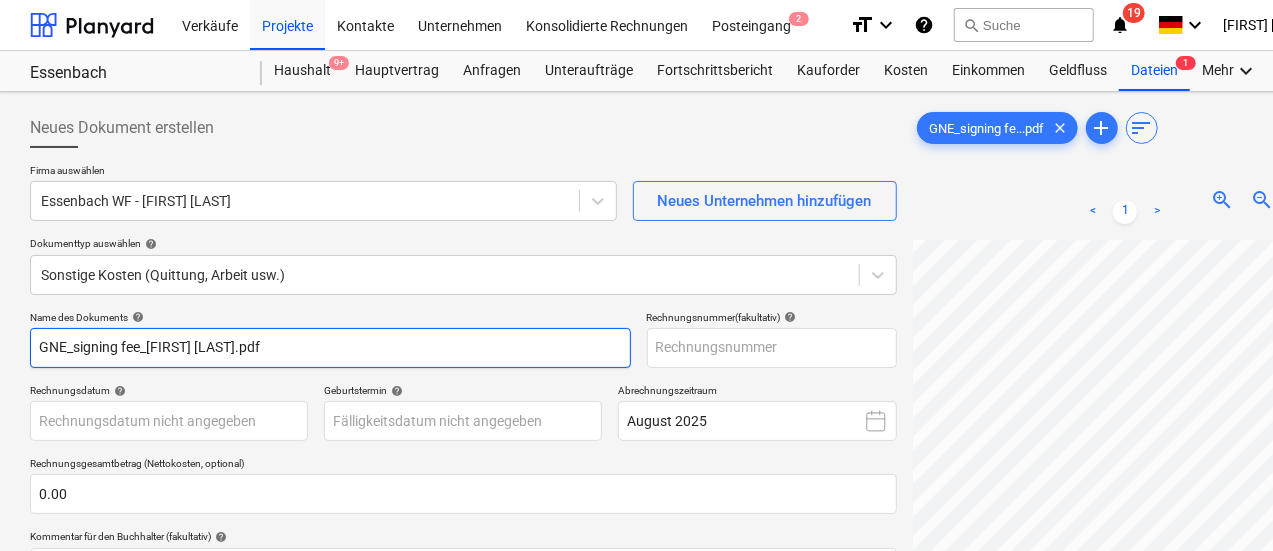 drag, startPoint x: 284, startPoint y: 353, endPoint x: 39, endPoint y: 351, distance: 245.00816 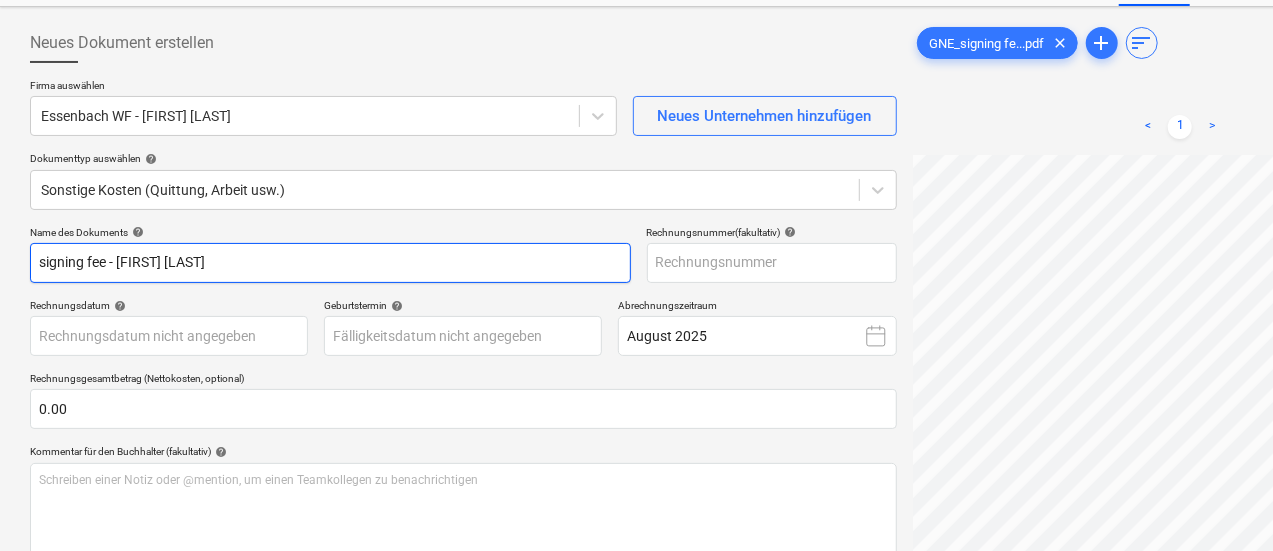 scroll, scrollTop: 86, scrollLeft: 0, axis: vertical 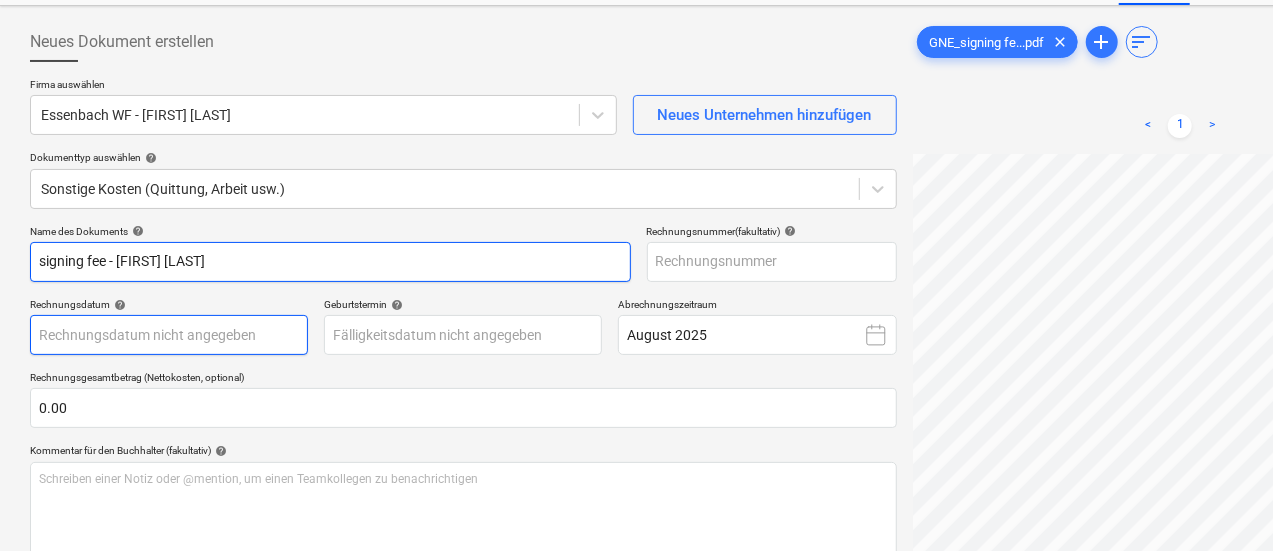 type on "signing fee - [FIRST] [LAST]" 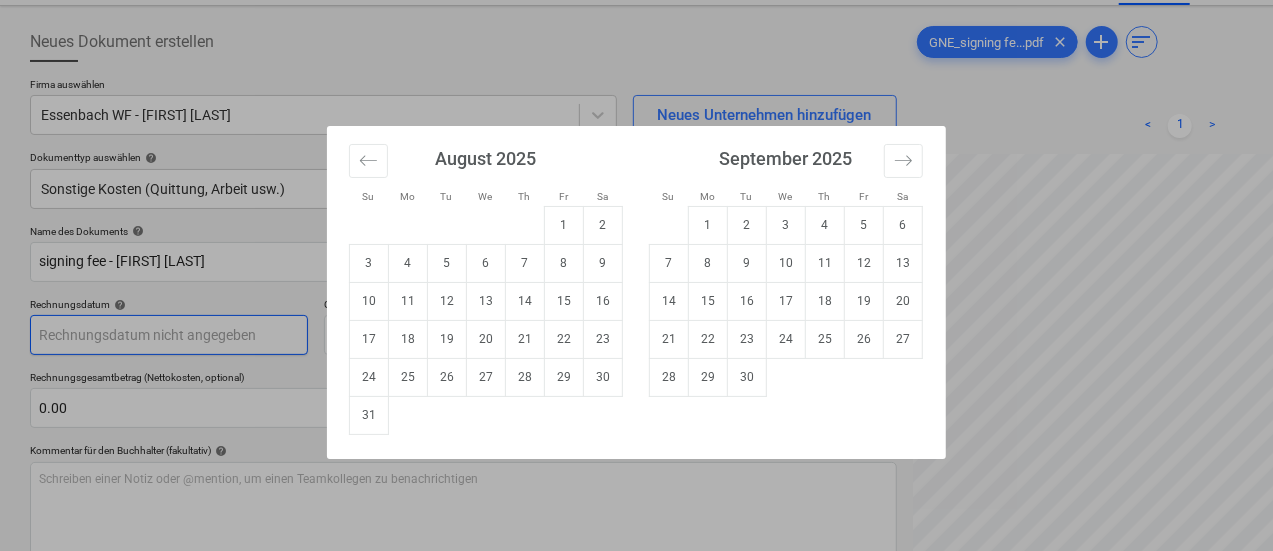 click on "This website stores cookies on your computer. These cookies are used to collect information about how you interact with our website and allow us to remember you. We use this information in order to improve and customize your browsing experience and for analytics and metrics about our visitors both on this website and other media. To find out more about the cookies we use, see our Privacy Policy If you decline, your information won’t be tracked when you visit this website. A single cookie will be used in your browser to remember your preference not to be tracked. Cookies settings Accept All Decline All
Verkäufe Projekte Kontakte Unternehmen Konsolidierte Rechnungen Posteingang 2 format_size keyboard_arrow_down help search Suche notifications 19 keyboard_arrow_down [LAST] [LAST] keyboard_arrow_down Essenbach Haushalt 9+ Hauptvertrag Anfragen Unteraufträge Fortschrittsbericht Kauforder Kosten Einkommen Geldfluss Dateien 1 Mehr keyboard_arrow_down Neues Dokument erstellen Firma auswählen help help help ﻿" at bounding box center [636, 189] 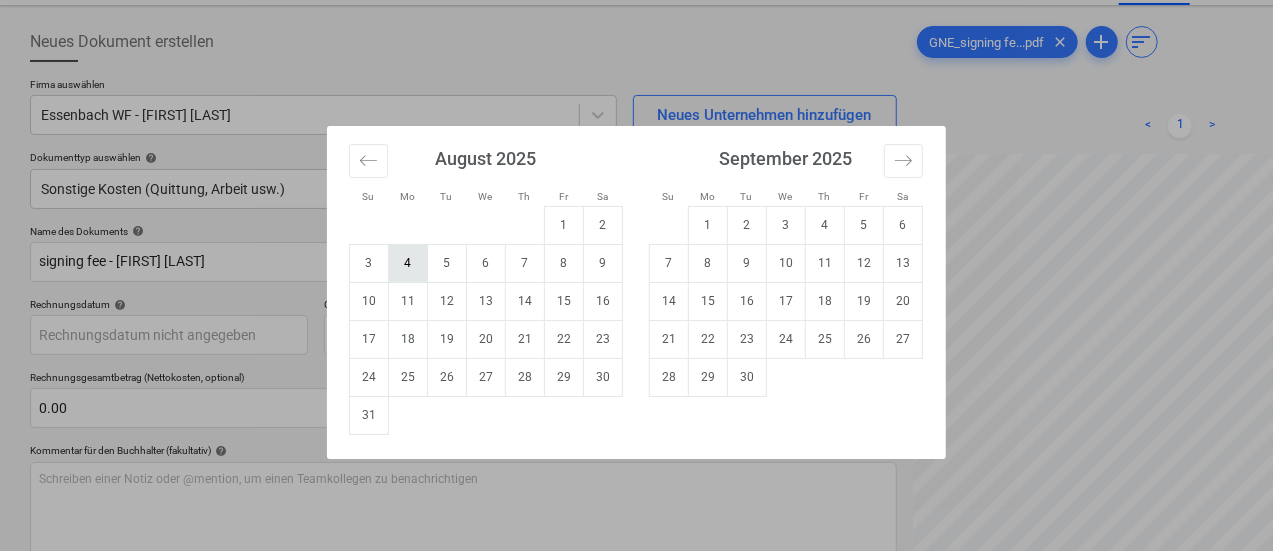 click on "4" at bounding box center [408, 263] 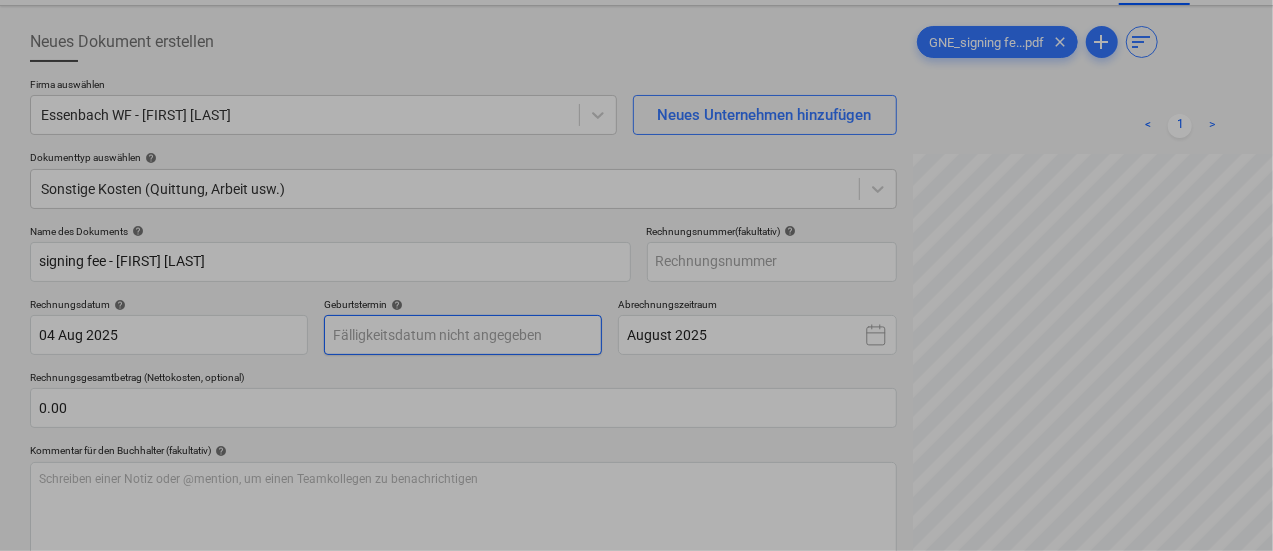 click on "This website stores cookies on your computer. These cookies are used to collect information about how you interact with our website and allow us to remember you. We use this information in order to improve and customize your browsing experience and for analytics and metrics about our visitors both on this website and other media. To find out more about the cookies we use, see our Privacy Policy If you decline, your information won’t be tracked when you visit this website. A single cookie will be used in your browser to remember your preference not to be tracked. Cookies settings Accept All Decline All
Verkäufe Projekte Kontakte Unternehmen Konsolidierte Rechnungen Posteingang 2 format_size keyboard_arrow_down help search Suche notifications 19 keyboard_arrow_down [LAST] [LAST] keyboard_arrow_down Essenbach Haushalt 9+ Hauptvertrag Anfragen Unteraufträge Fortschrittsbericht Kauforder Kosten Einkommen Geldfluss Dateien 1 Mehr keyboard_arrow_down Neues Dokument erstellen Firma auswählen help help help ﻿" at bounding box center (636, 189) 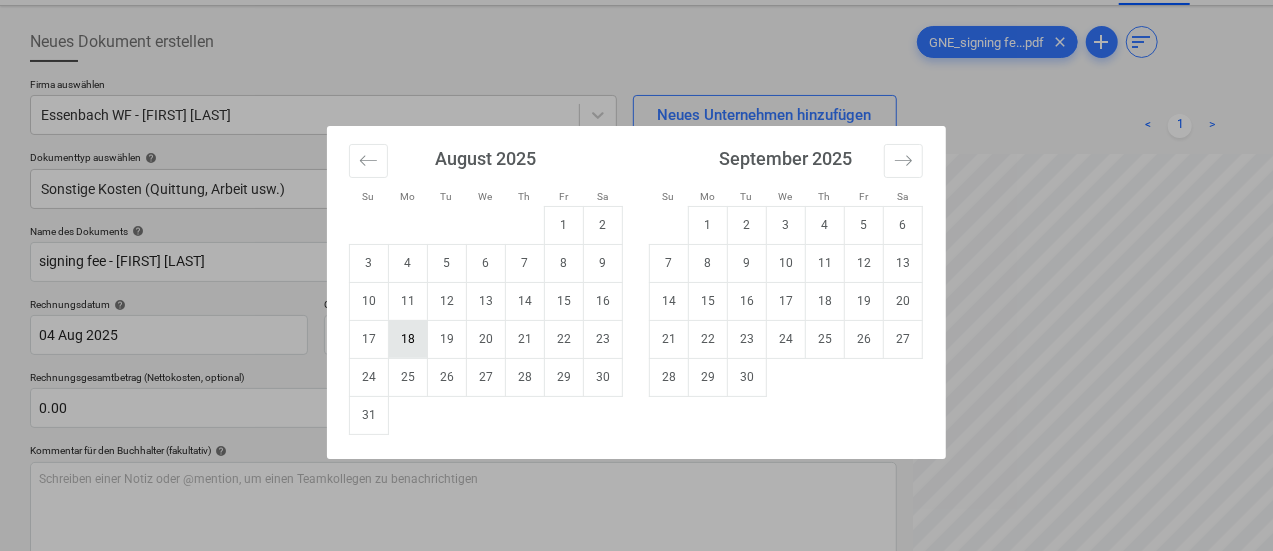 click on "18" at bounding box center [408, 339] 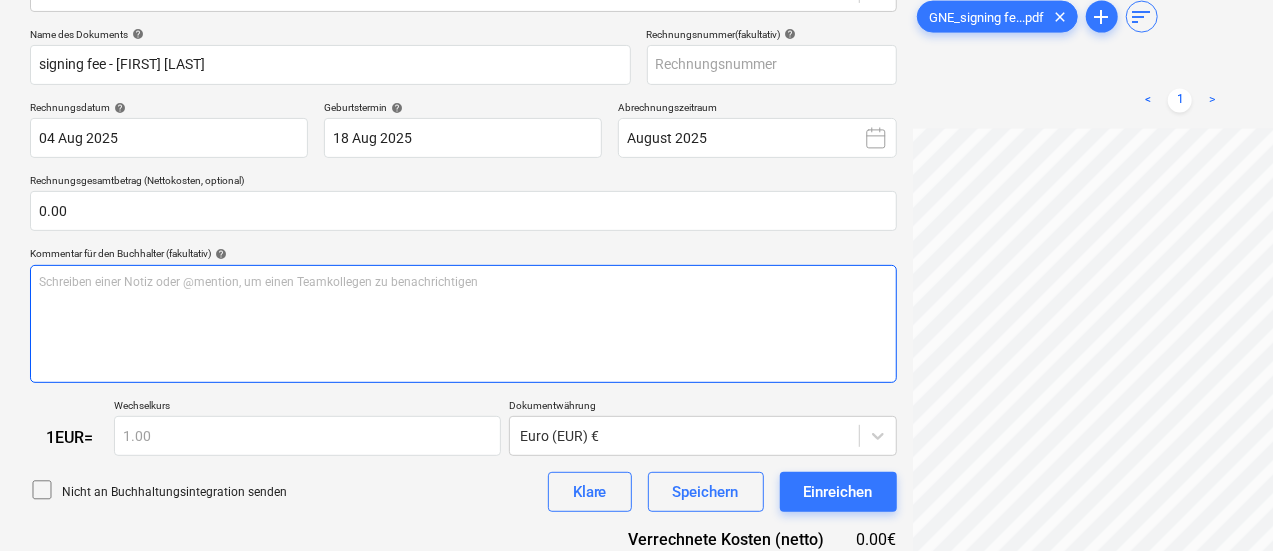 scroll, scrollTop: 371, scrollLeft: 0, axis: vertical 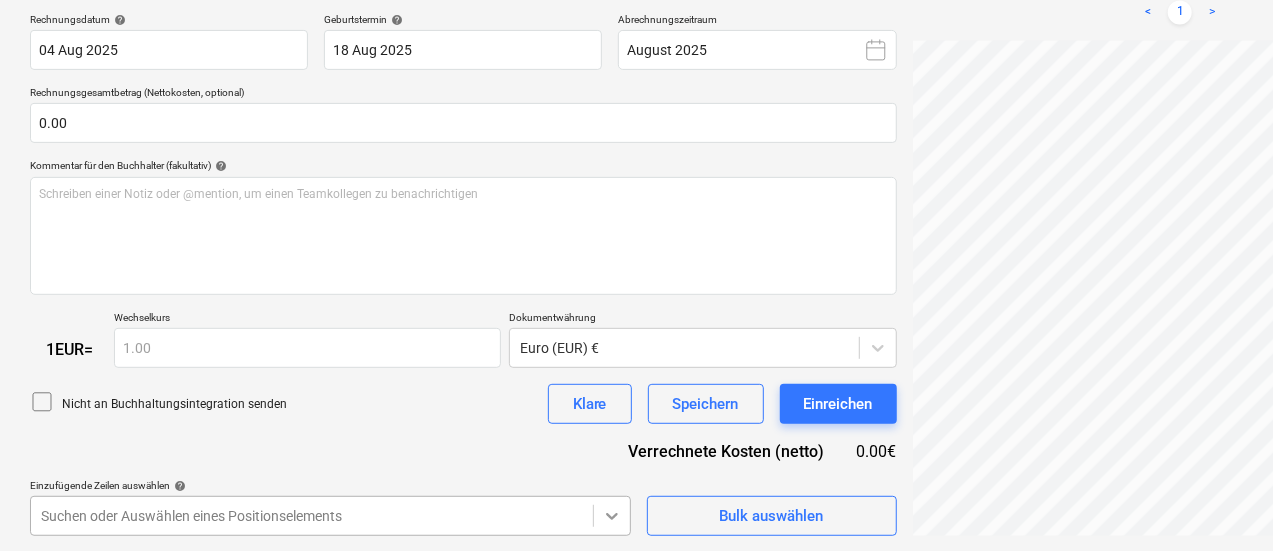 click on "This website stores cookies on your computer. These cookies are used to collect information about how you interact with our website and allow us to remember you. We use this information in order to improve and customize your browsing experience and for analytics and metrics about our visitors both on this website and other media. To find out more about the cookies we use, see our Privacy Policy If you decline, your information won’t be tracked when you visit this website. A single cookie will be used in your browser to remember your preference not to be tracked. Cookies settings Accept All Decline All
Verkäufe Projekte Kontakte Unternehmen Konsolidierte Rechnungen Posteingang 2 format_size keyboard_arrow_down help search Suche notifications 19 keyboard_arrow_down [LAST] [LAST] keyboard_arrow_down Essenbach Haushalt 9+ Hauptvertrag Anfragen Unteraufträge Fortschrittsbericht Kauforder Kosten Einkommen Geldfluss Dateien 1 Mehr keyboard_arrow_down Neues Dokument erstellen Firma auswählen help help help ﻿" at bounding box center [636, -96] 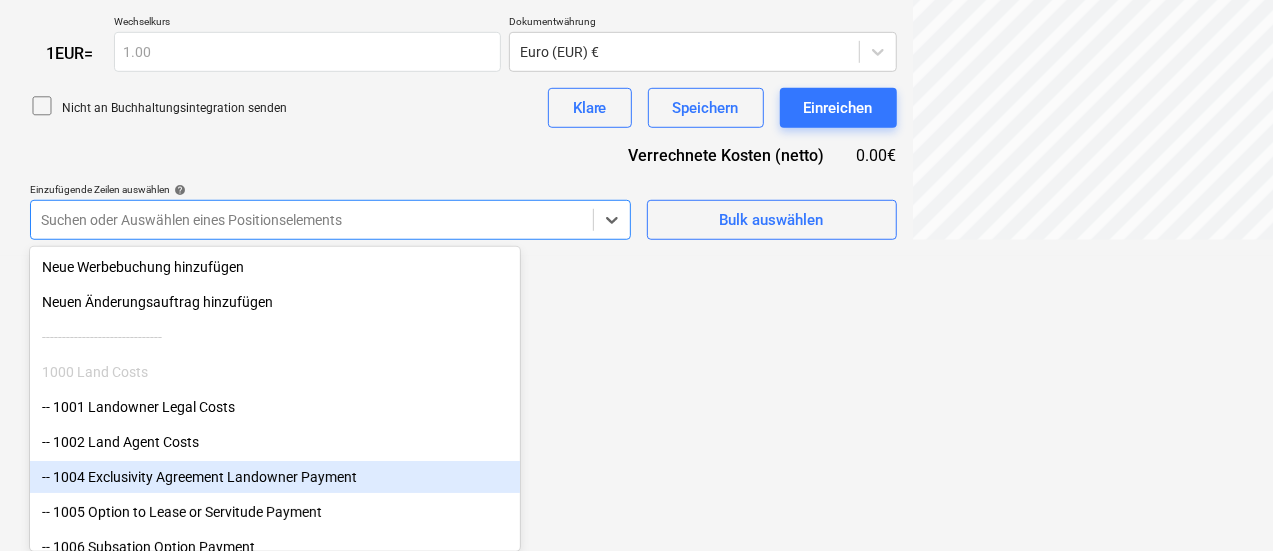 click on "--  1004 Exclusivity Agreement Landowner Payment" at bounding box center (275, 477) 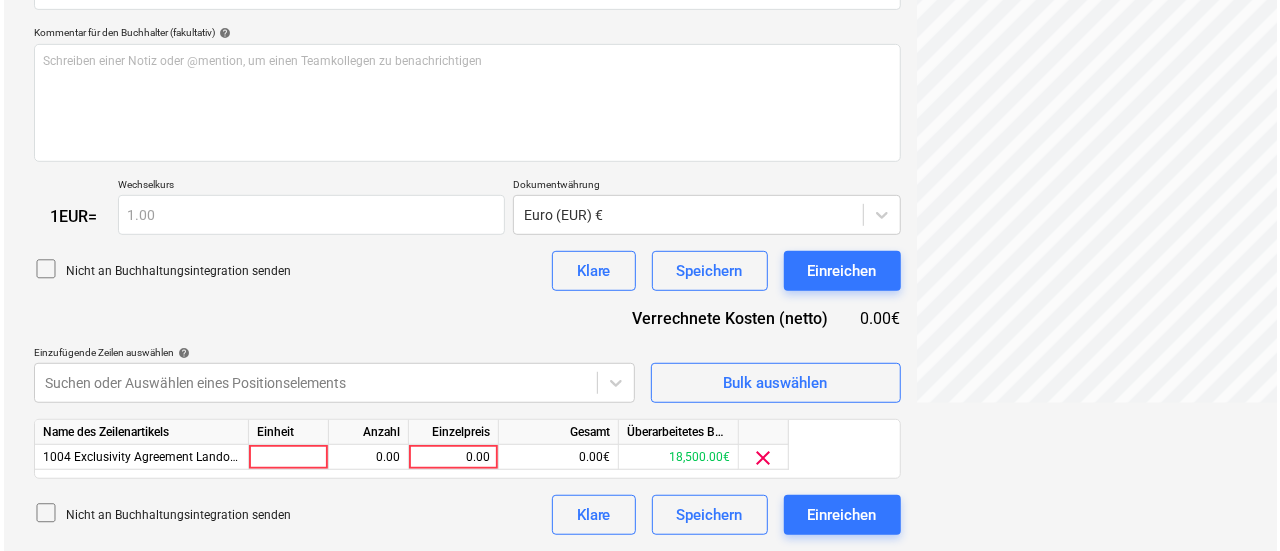 scroll, scrollTop: 503, scrollLeft: 0, axis: vertical 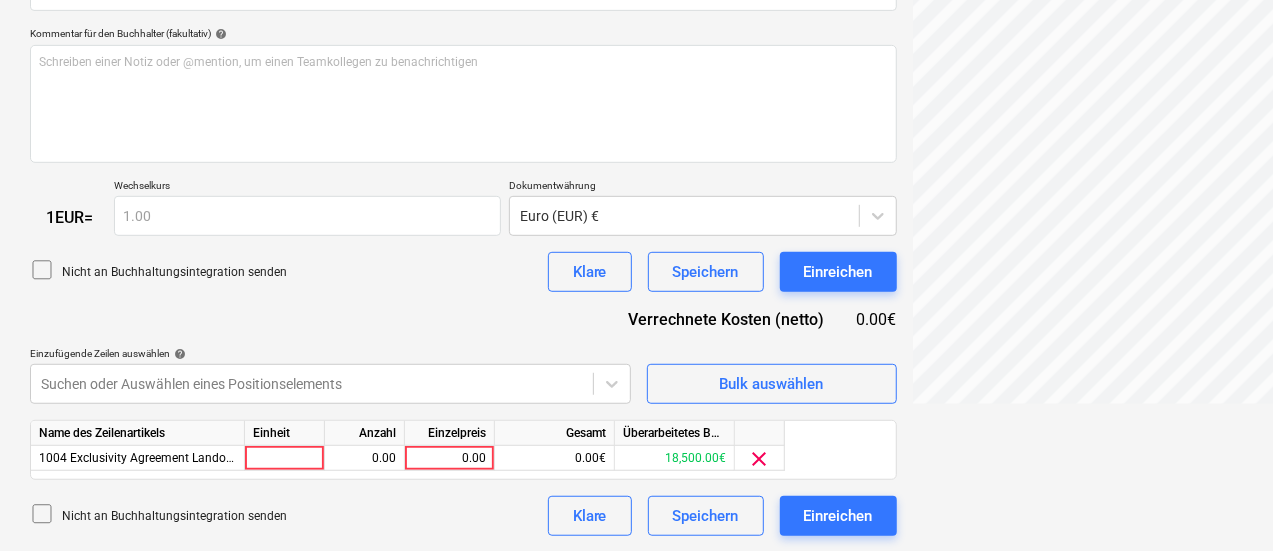 click on "This website stores cookies on your computer. These cookies are used to collect information about how you interact with our website and allow us to remember you. We use this information in order to improve and customize your browsing experience and for analytics and metrics about our visitors both on this website and other media. To find out more about the cookies we use, see our Privacy Policy If you decline, your information won’t be tracked when you visit this website. A single cookie will be used in your browser to remember your preference not to be tracked. Cookies settings Accept All Decline All
Verkäufe Projekte Kontakte Unternehmen Konsolidierte Rechnungen Posteingang 2 format_size keyboard_arrow_down help search Suche notifications 19 keyboard_arrow_down [FIRST] [LAST] keyboard_arrow_down Essenbach Haushalt 9+ Hauptvertrag Anfragen Unteraufträge Fortschrittsbericht Kauforder Kosten Einkommen Geldfluss Dateien 1 Mehr keyboard_arrow_down Neues Dokument erstellen Firma auswählen help help ﻿" at bounding box center (636, -228) 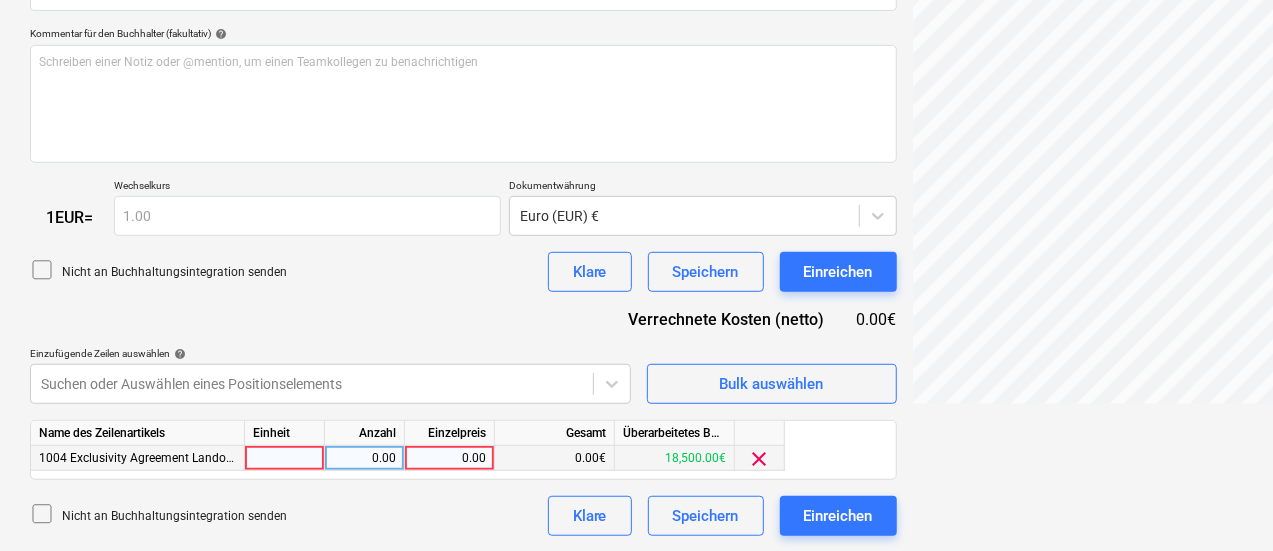 click on "0.00" at bounding box center [449, 458] 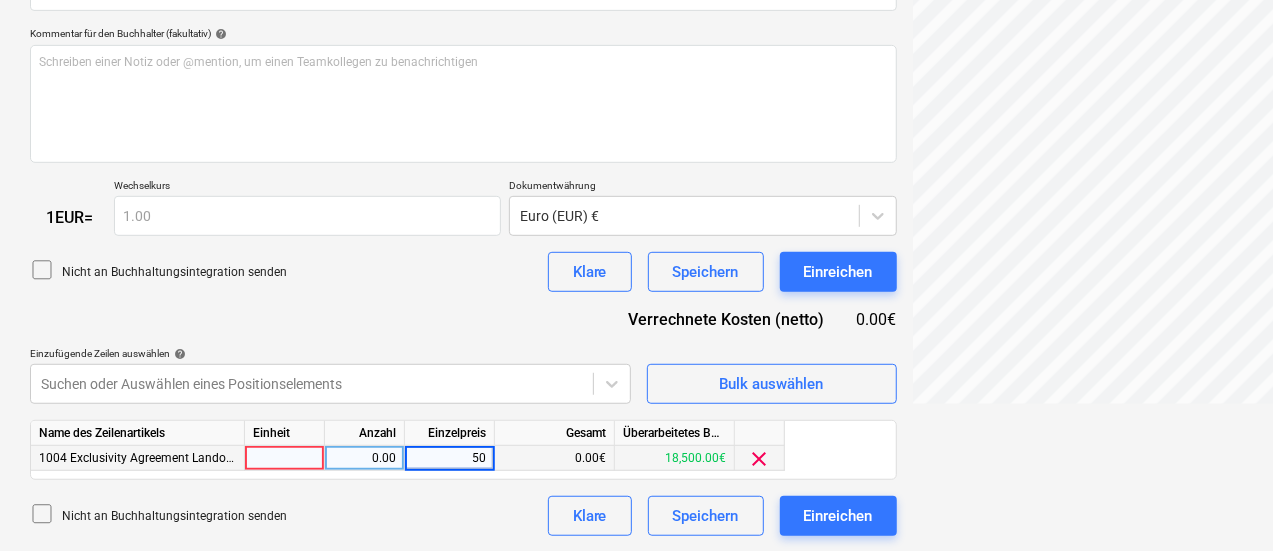 type on "500" 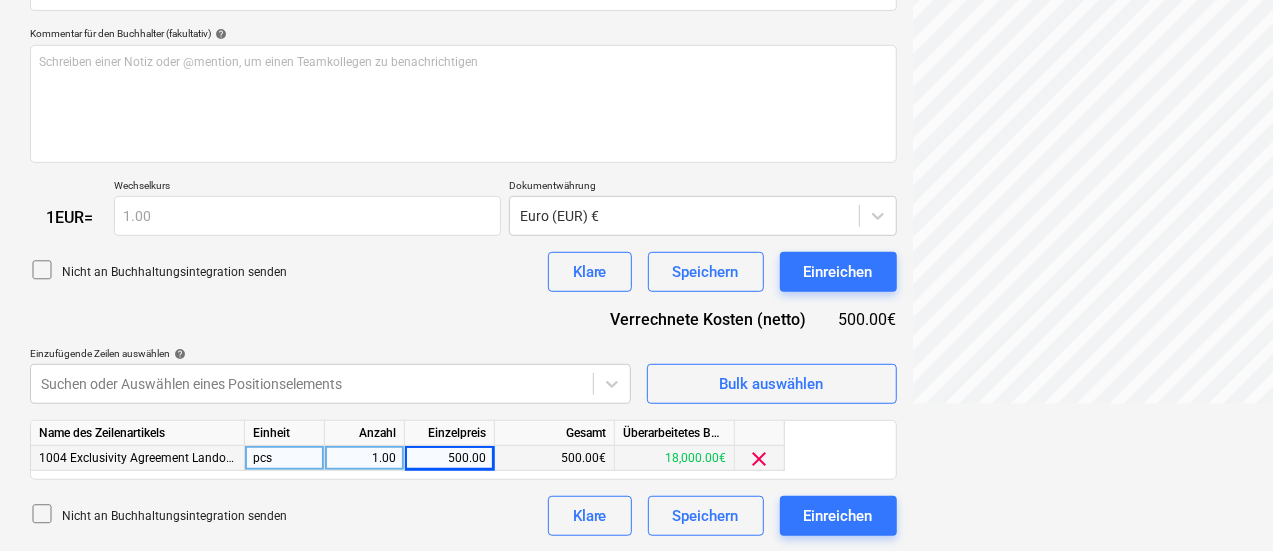 click on "Nicht an Buchhaltungsintegration senden Klare Speichern Einreichen" at bounding box center (463, 516) 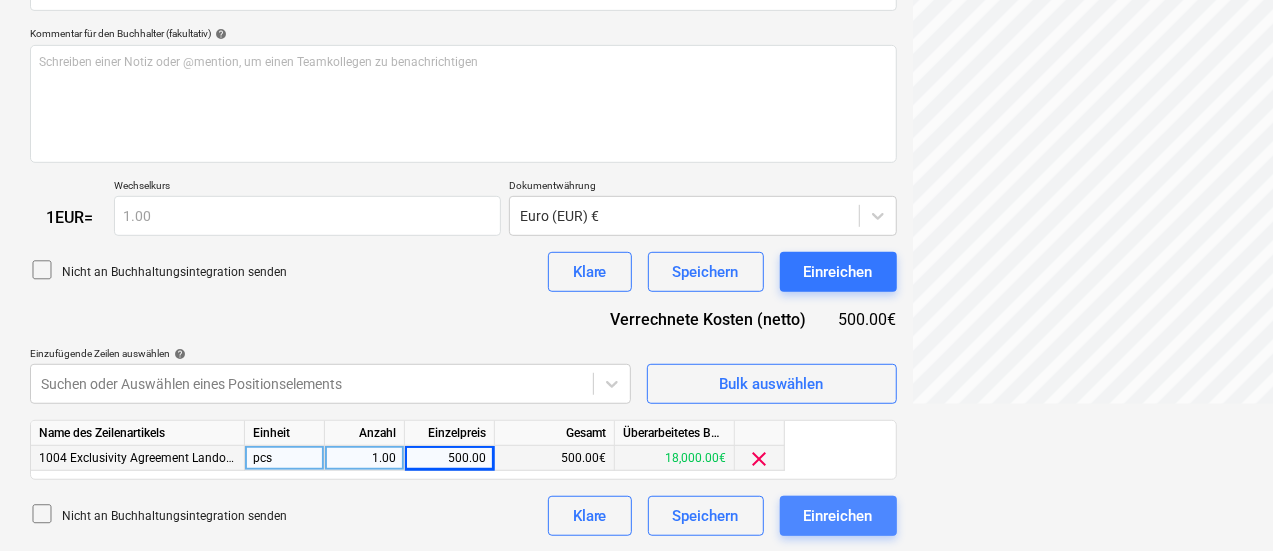 click on "Einreichen" at bounding box center (838, 516) 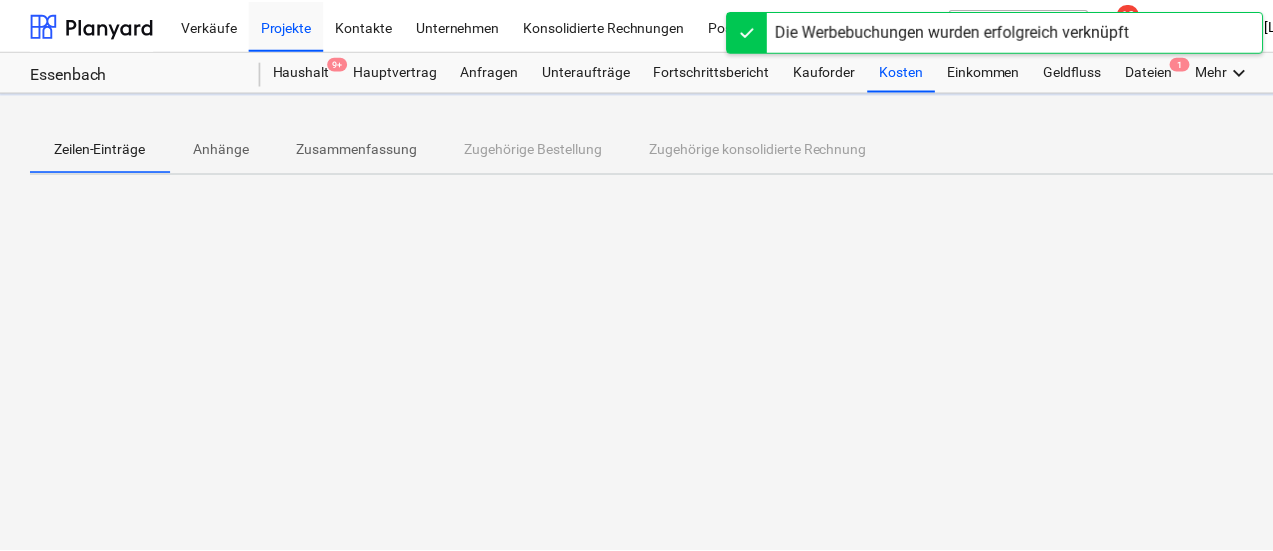 scroll, scrollTop: 0, scrollLeft: 0, axis: both 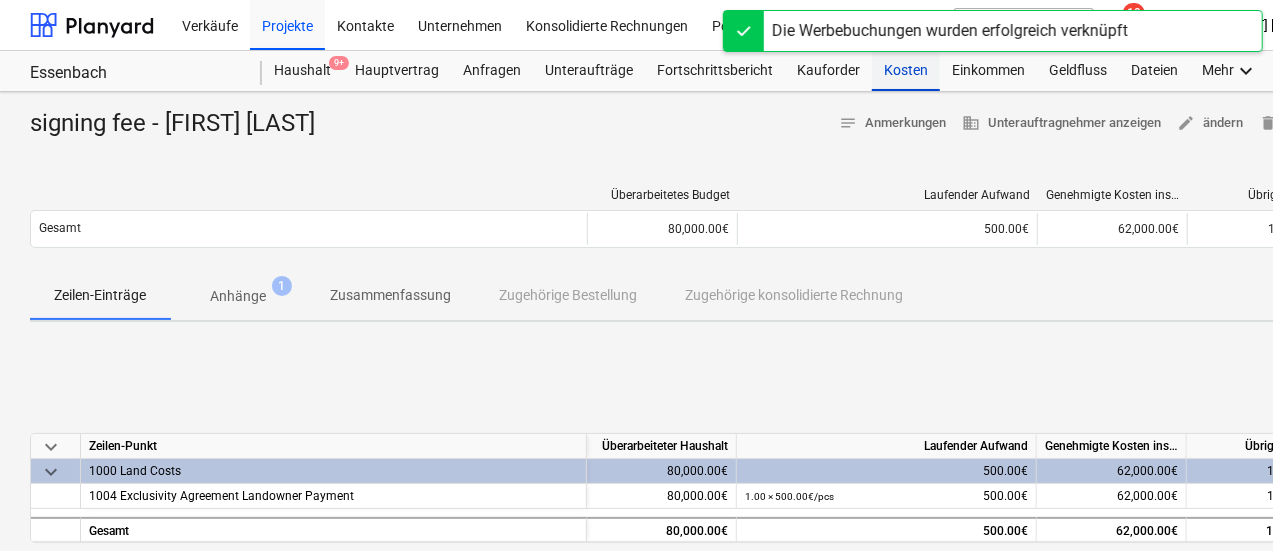 click on "Kosten" at bounding box center [906, 71] 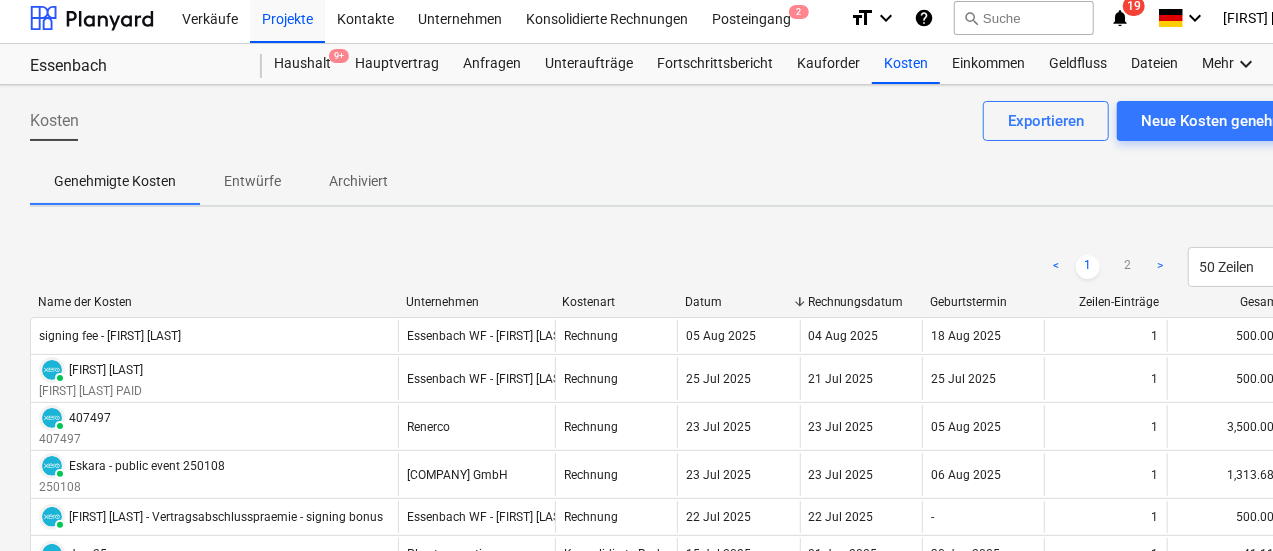 scroll, scrollTop: 5, scrollLeft: 0, axis: vertical 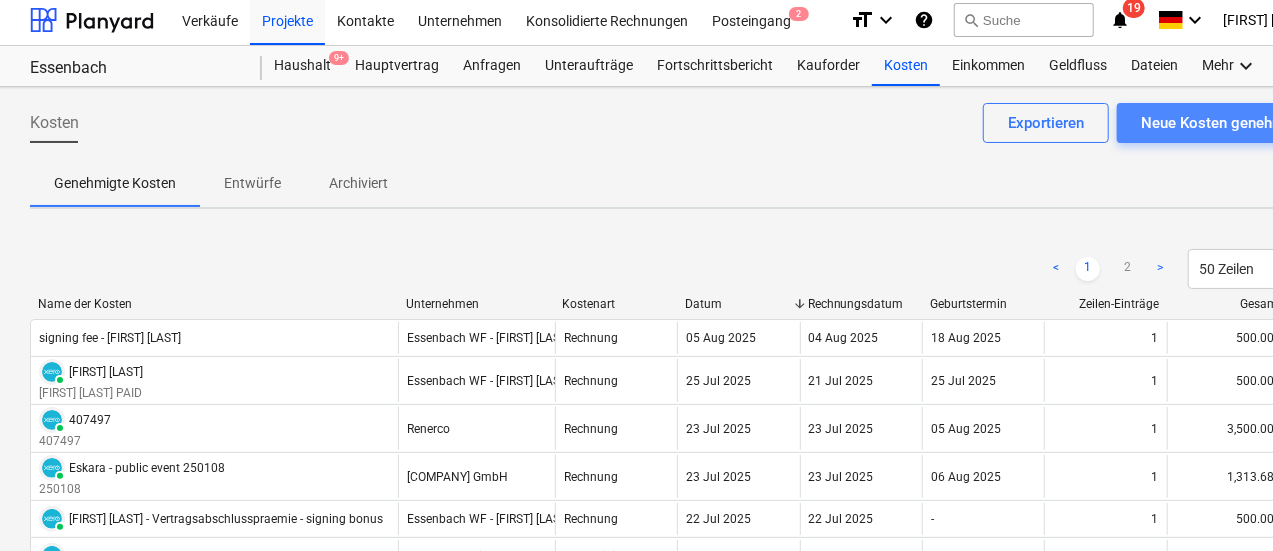 click on "Neue Kosten genehmigen" at bounding box center [1227, 123] 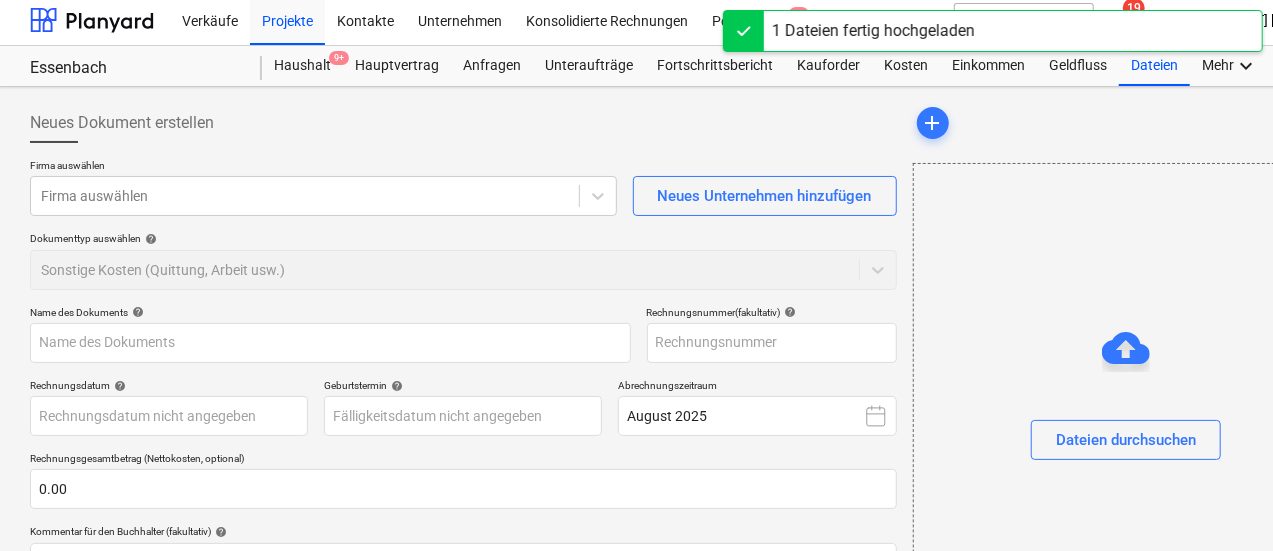 type on "GNE_signing fee_[FIRST] [LAST].pdf" 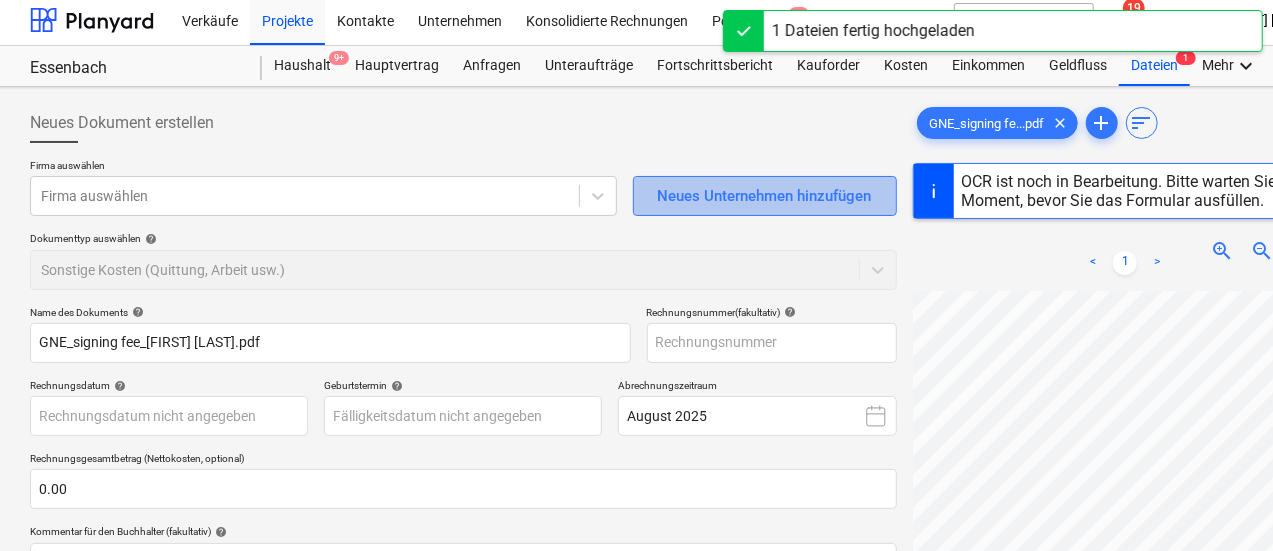 click on "Neues Unternehmen hinzufügen" at bounding box center [765, 196] 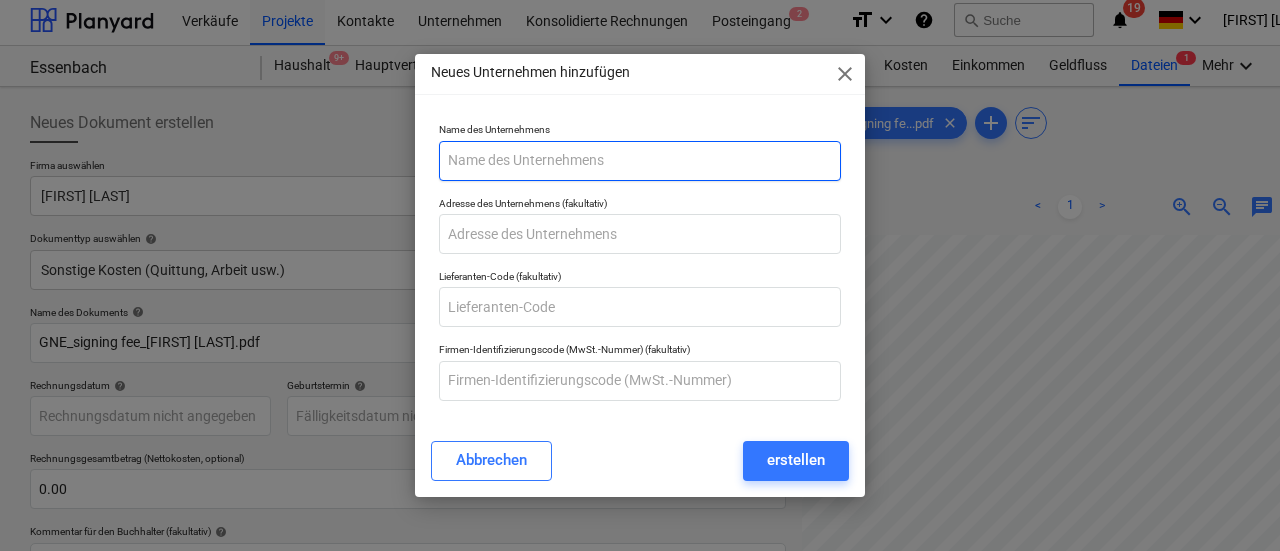 click at bounding box center [640, 161] 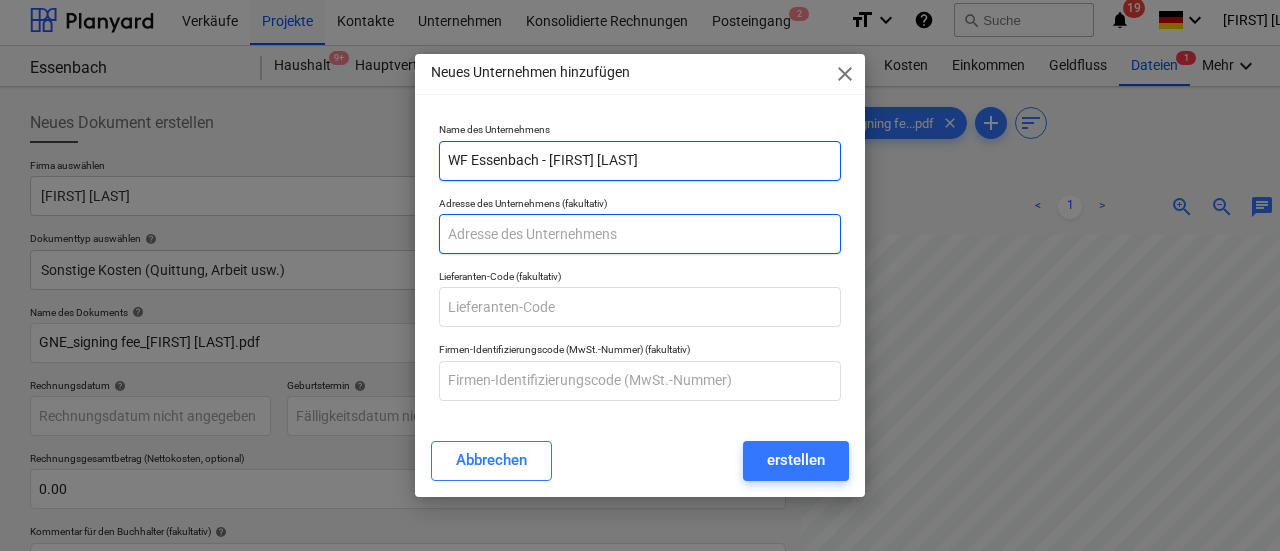 type on "WF Essenbach - [FIRST] [LAST]" 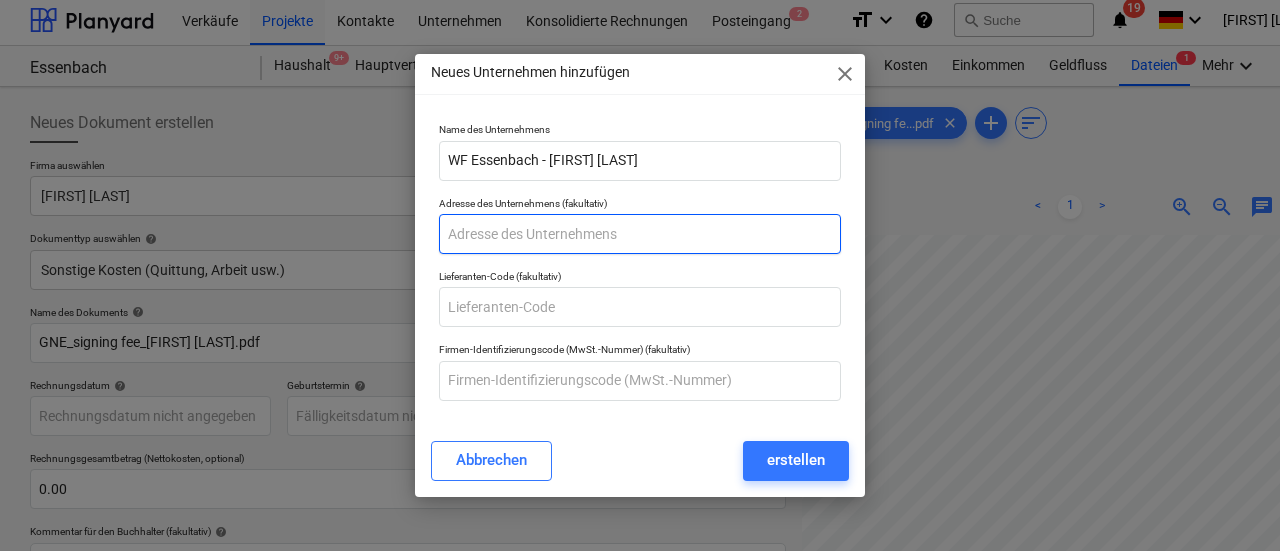 click at bounding box center (640, 234) 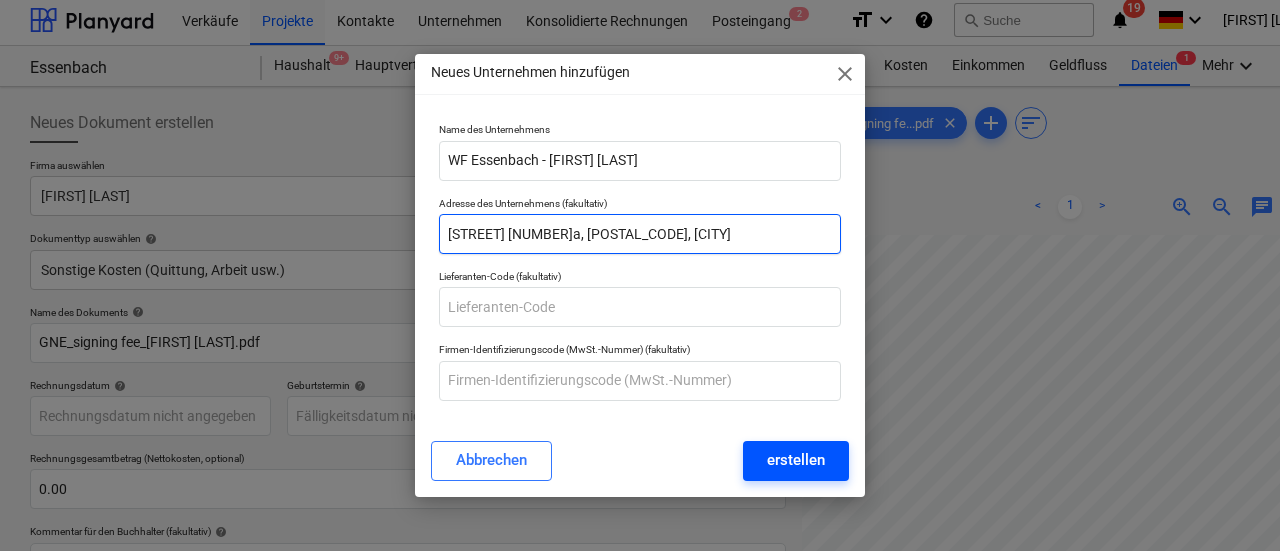 type on "[STREET] [NUMBER]a, [POSTAL_CODE], [CITY]" 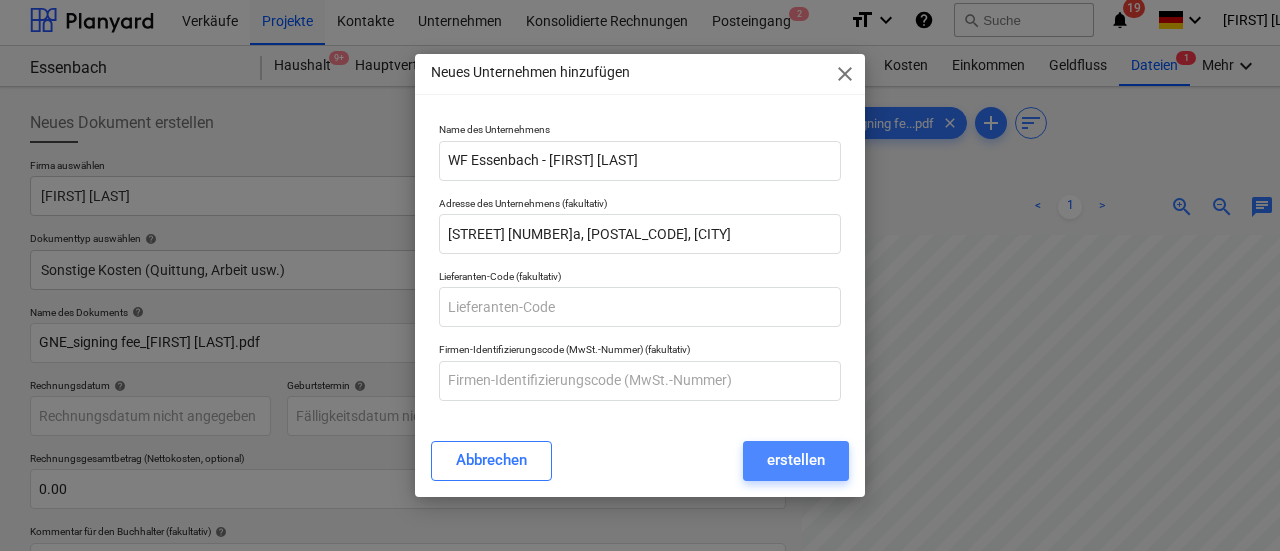 click on "erstellen" at bounding box center (796, 460) 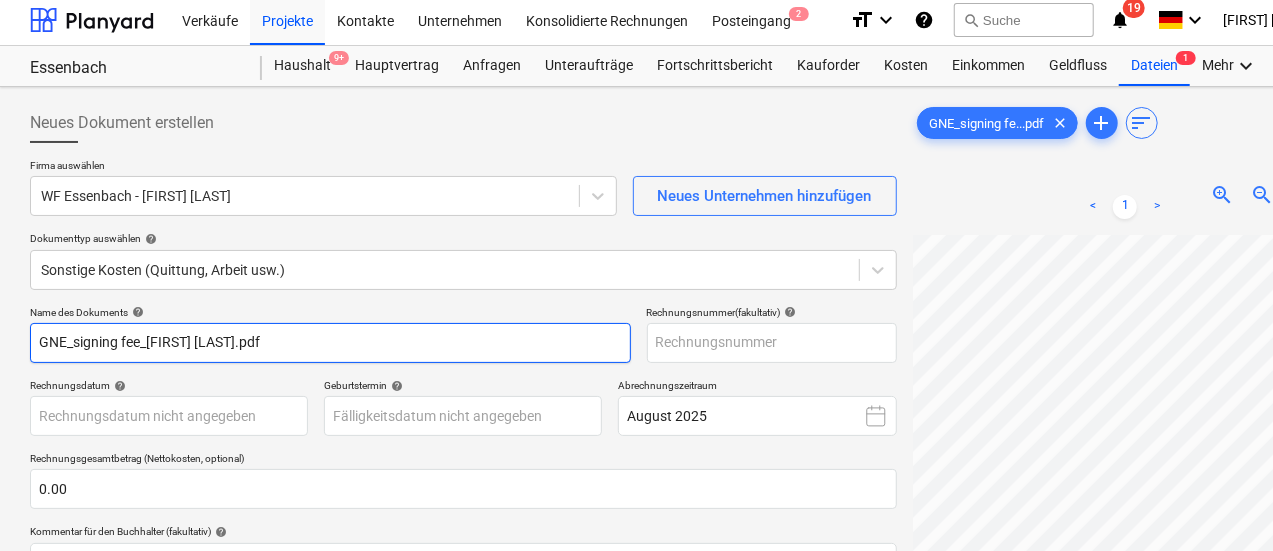 drag, startPoint x: 318, startPoint y: 347, endPoint x: 31, endPoint y: 339, distance: 287.11148 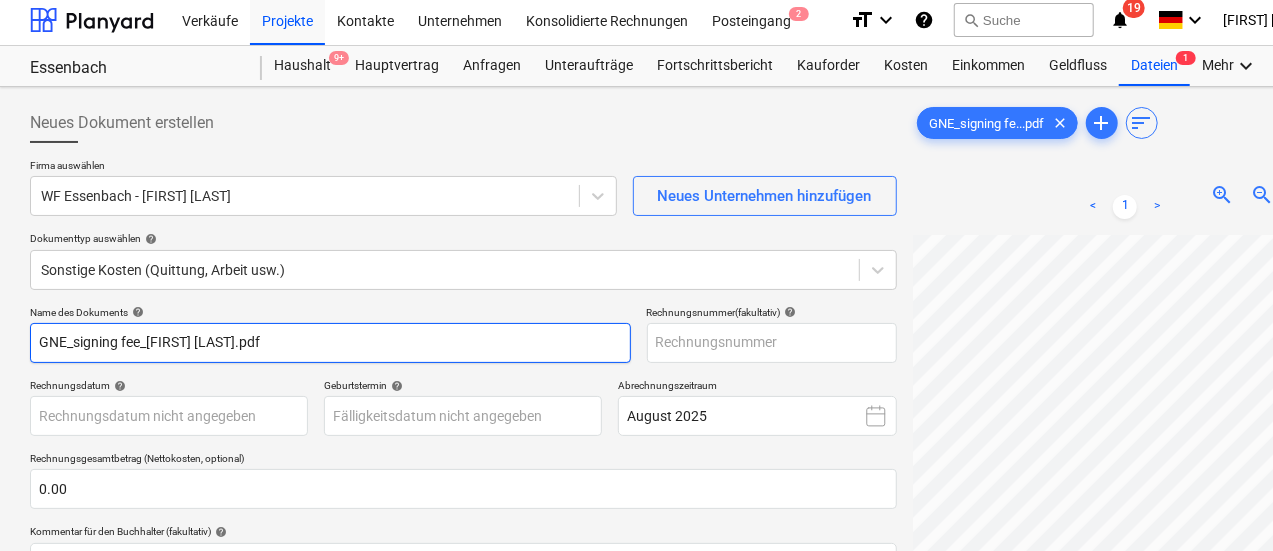 click on "GNE_signing fee_[FIRST] [LAST].pdf" at bounding box center (330, 343) 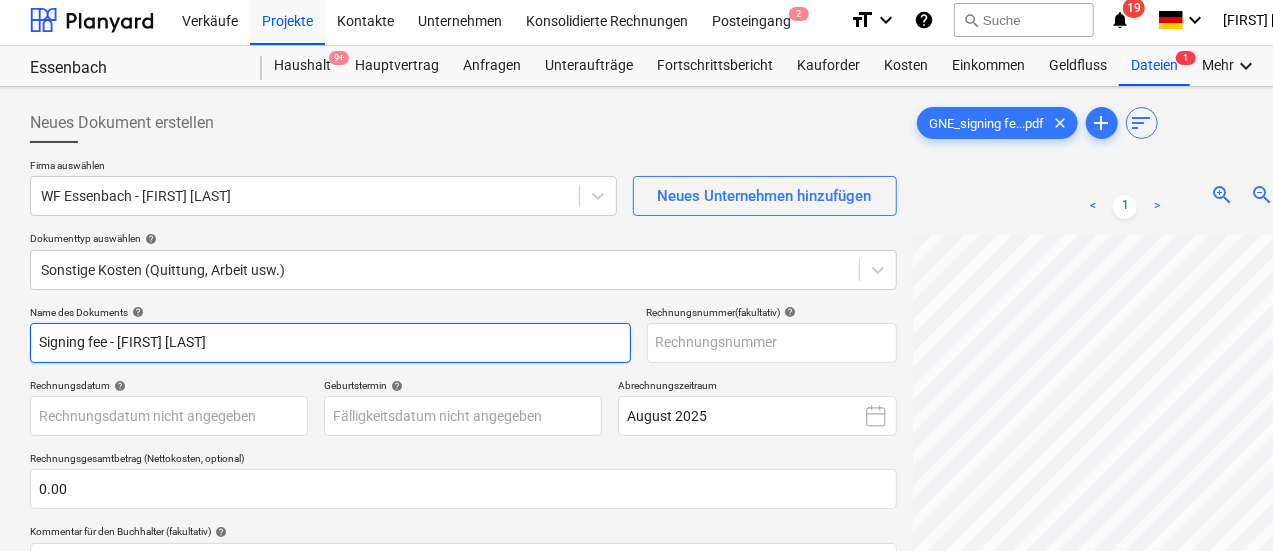 click on "Signing fee - [FIRST] [LAST]" at bounding box center [330, 343] 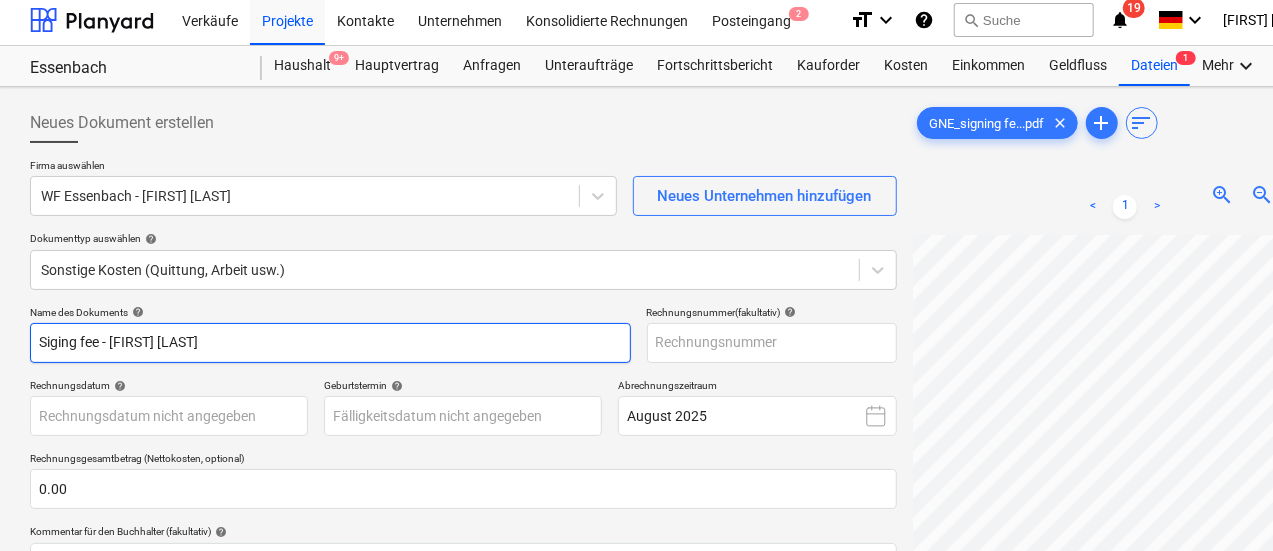 type on "Signing fee - [FIRST] [LAST]" 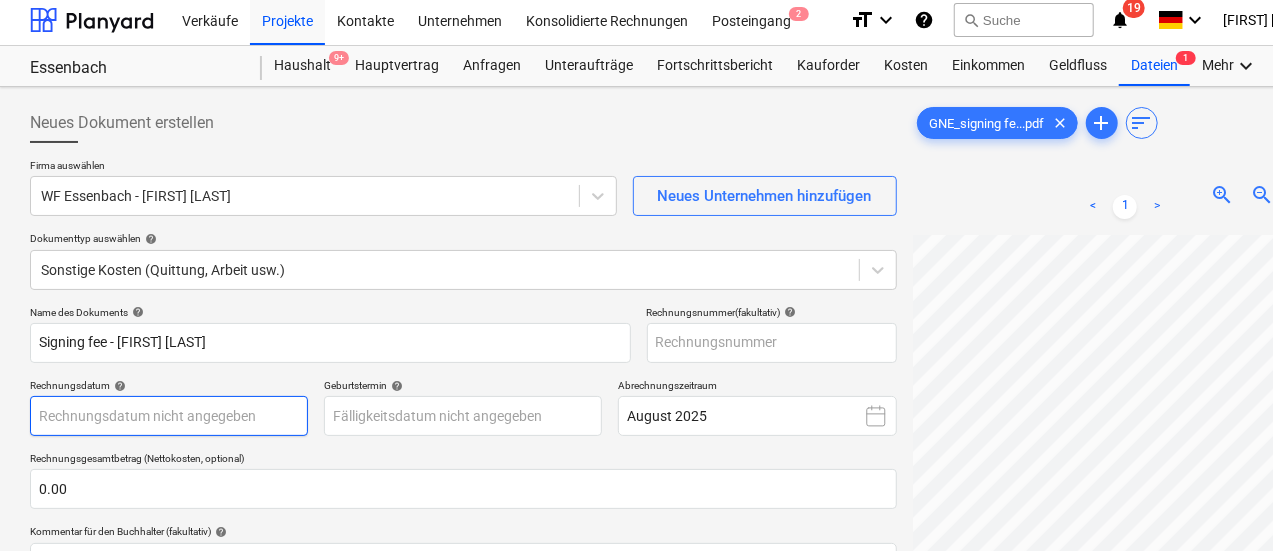 click on "This website stores cookies on your computer. These cookies are used to collect information about how you interact with our website and allow us to remember you. We use this information in order to improve and customize your browsing experience and for analytics and metrics about our visitors both on this website and other media. To find out more about the cookies we use, see our Privacy Policy If you decline, your information won’t be tracked when you visit this website. A single cookie will be used in your browser to remember your preference not to be tracked. Cookies settings Accept All Decline All
Verkäufe Projekte Kontakte Unternehmen Konsolidierte Rechnungen Posteingang 2 format_size keyboard_arrow_down help search Suche notifications 19 keyboard_arrow_down [LAST] [LAST] keyboard_arrow_down Essenbach Haushalt 9+ Hauptvertrag Anfragen Unteraufträge Fortschrittsbericht Kauforder Kosten Einkommen Geldfluss Dateien 1 Mehr keyboard_arrow_down Neues Dokument erstellen Firma auswählen help help help ﻿" at bounding box center [636, 270] 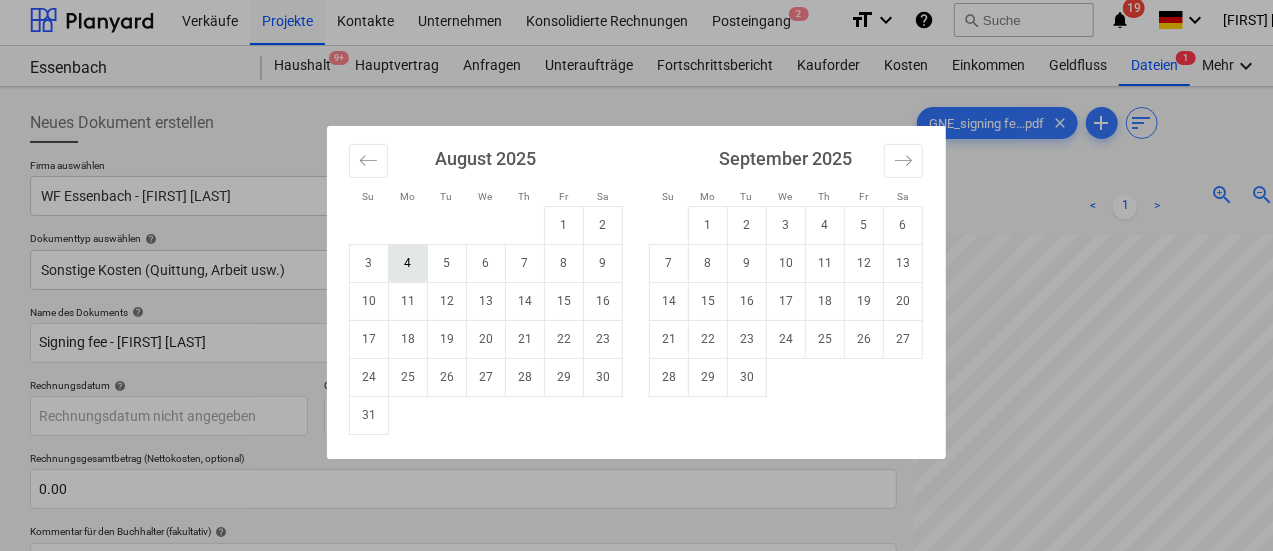 click on "4" at bounding box center (408, 263) 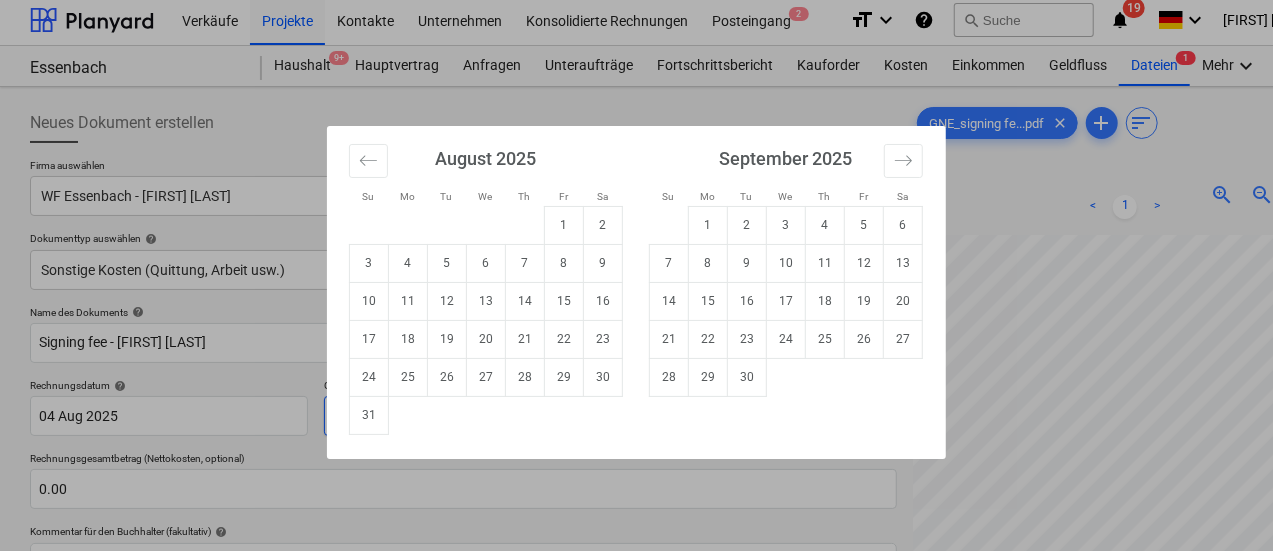 click on "This website stores cookies on your computer. These cookies are used to collect information about how you interact with our website and allow us to remember you. We use this information in order to improve and customize your browsing experience and for analytics and metrics about our visitors both on this website and other media. To find out more about the cookies we use, see our Privacy Policy If you decline, your information won’t be tracked when you visit this website. A single cookie will be used in your browser to remember your preference not to be tracked. Cookies settings Accept All Decline All
Verkäufe Projekte Kontakte Unternehmen Konsolidierte Rechnungen Posteingang 2 format_size keyboard_arrow_down help search Suche notifications 19 keyboard_arrow_down [LAST] [LAST] keyboard_arrow_down Essenbach Haushalt 9+ Hauptvertrag Anfragen Unteraufträge Fortschrittsbericht Kauforder Kosten Einkommen Geldfluss Dateien 1 Mehr keyboard_arrow_down Neues Dokument erstellen Firma auswählen help help help ﻿" at bounding box center (636, 270) 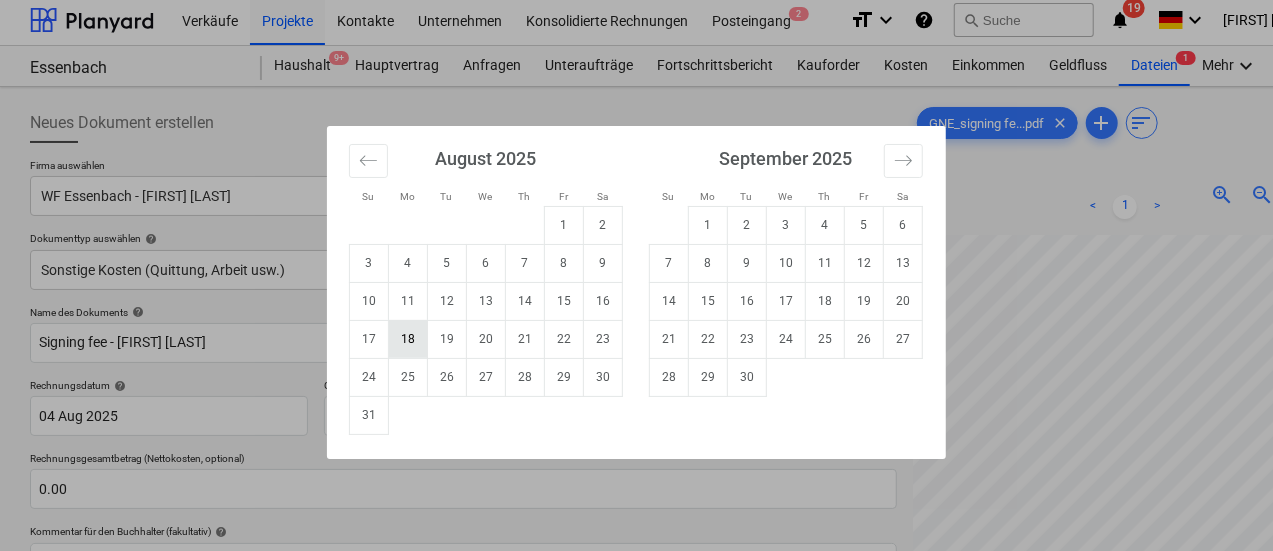 click on "18" at bounding box center [408, 339] 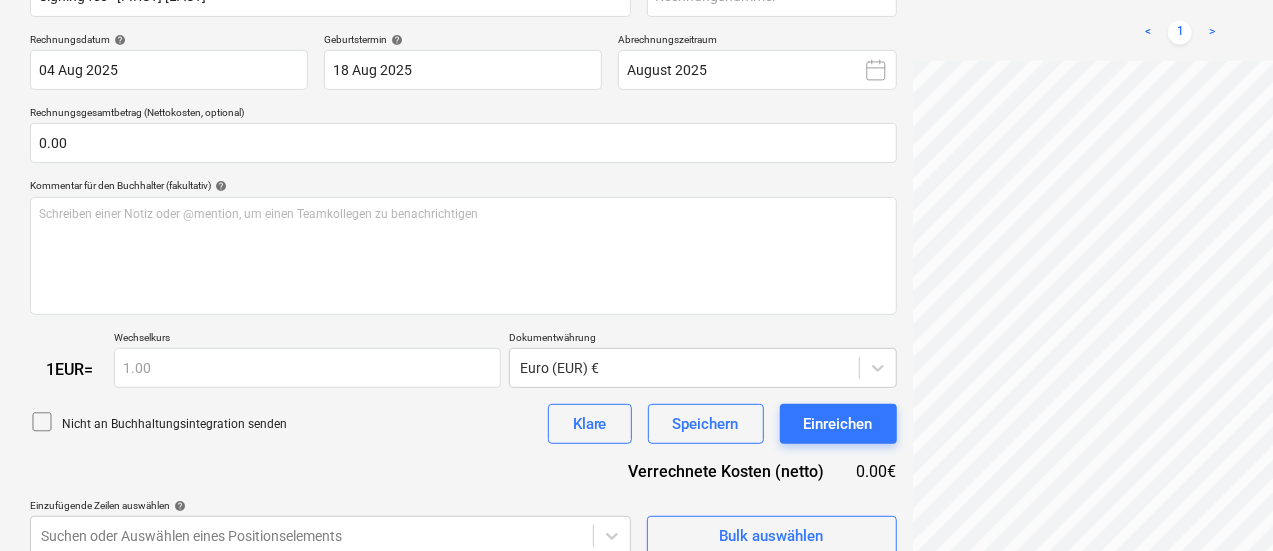 scroll, scrollTop: 371, scrollLeft: 0, axis: vertical 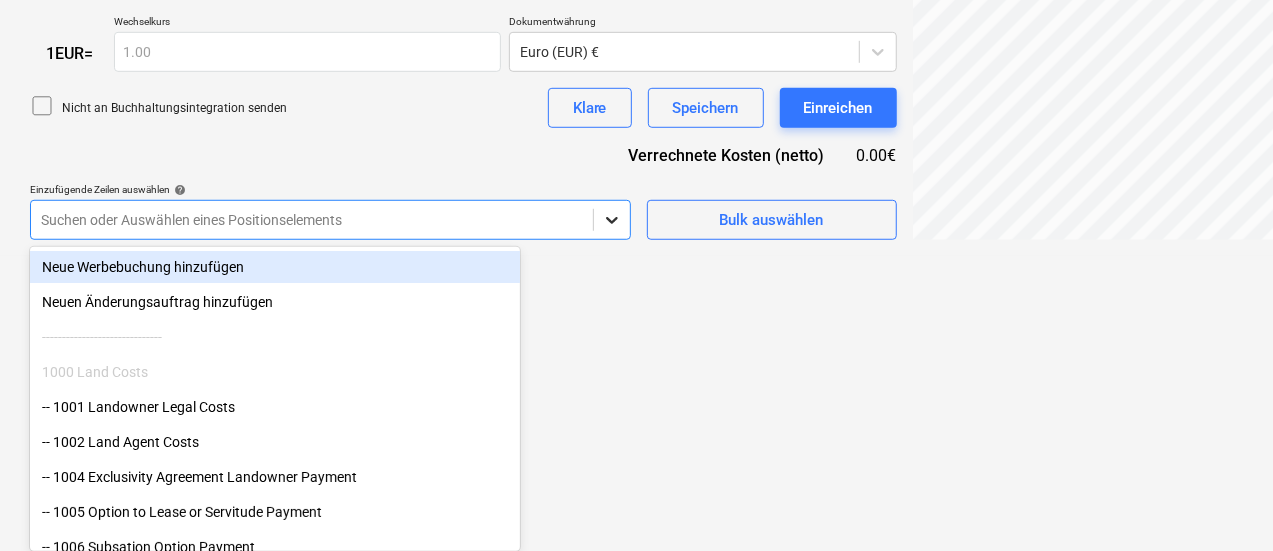 click on "This website stores cookies on your computer. These cookies are used to collect information about how you interact with our website and allow us to remember you. We use this information in order to improve and customize your browsing experience and for analytics and metrics about our visitors both on this website and other media. To find out more about the cookies we use, see our Privacy Policy If you decline, your information won’t be tracked when you visit this website. A single cookie will be used in your browser to remember your preference not to be tracked. Cookies settings Accept All Decline All
Verkäufe Projekte Kontakte Unternehmen Konsolidierte Rechnungen Posteingang 2 format_size keyboard_arrow_down help search Suche notifications 19 keyboard_arrow_down [LAST] [LAST] keyboard_arrow_down Essenbach Haushalt 9+ Hauptvertrag Anfragen Unteraufträge Fortschrittsbericht Kauforder Kosten Einkommen Geldfluss Dateien 1 Mehr keyboard_arrow_down Neues Dokument erstellen Firma auswählen help help help ﻿" at bounding box center [636, -392] 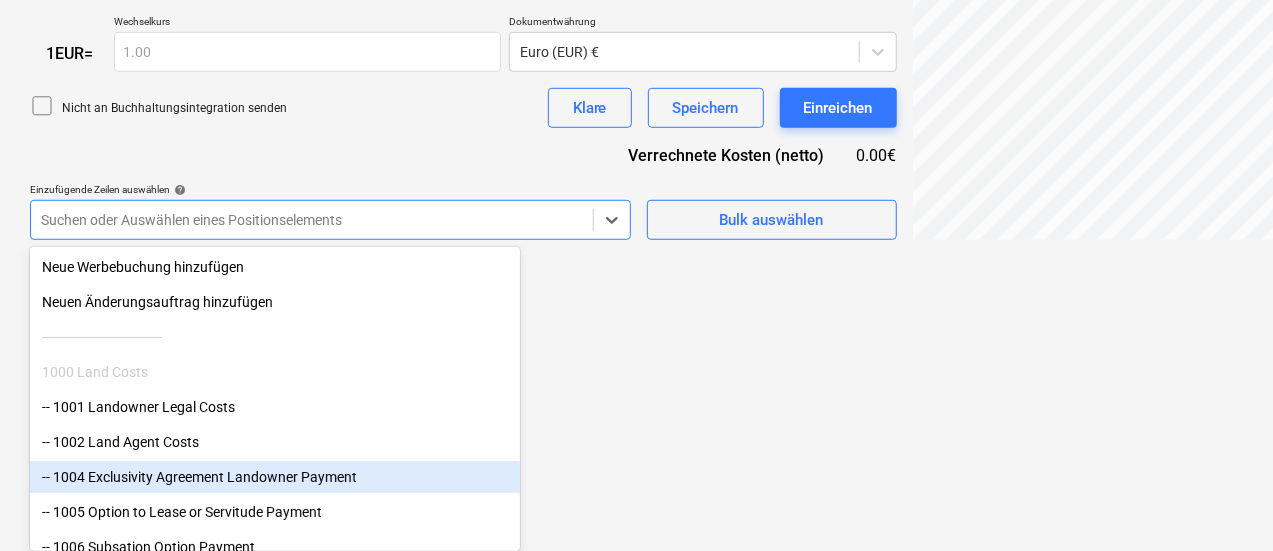 click on "--  1004 Exclusivity Agreement Landowner Payment" at bounding box center (275, 477) 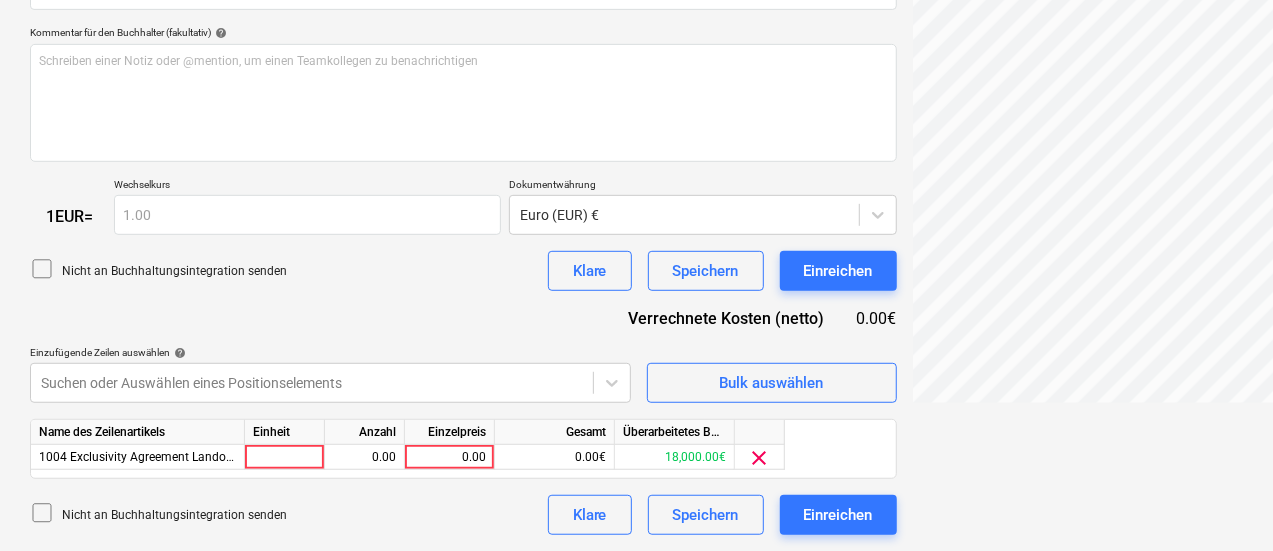 scroll, scrollTop: 503, scrollLeft: 0, axis: vertical 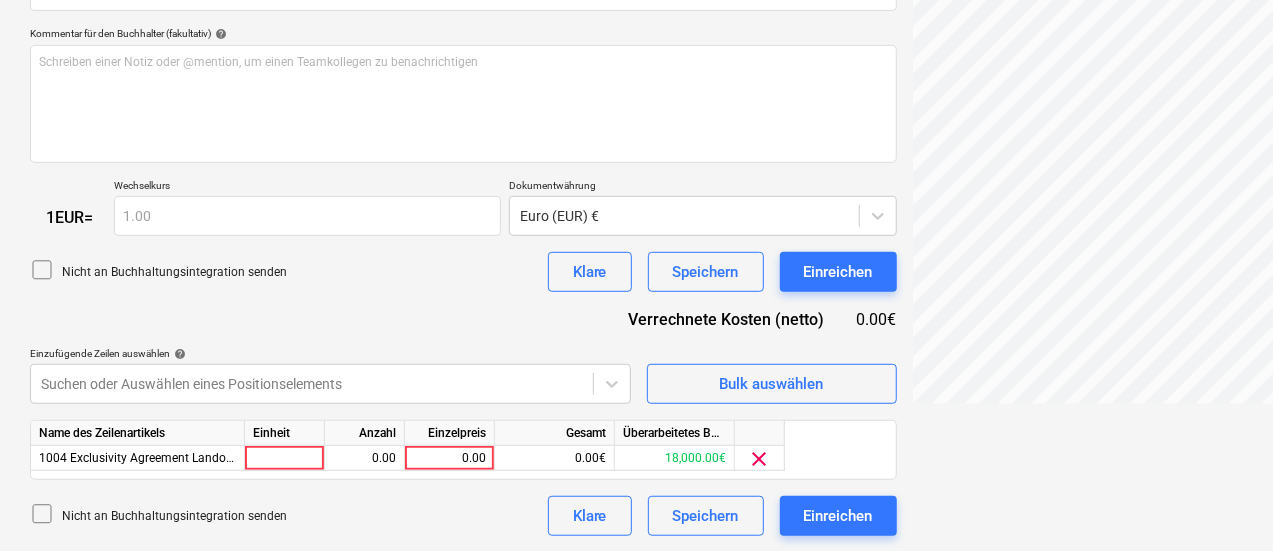 click on "This website stores cookies on your computer. These cookies are used to collect information about how you interact with our website and allow us to remember you. We use this information in order to improve and customize your browsing experience and for analytics and metrics about our visitors both on this website and other media. To find out more about the cookies we use, see our Privacy Policy If you decline, your information won’t be tracked when you visit this website. A single cookie will be used in your browser to remember your preference not to be tracked. Cookies settings Accept All Decline All
Verkäufe Projekte Kontakte Unternehmen Konsolidierte Rechnungen Posteingang 2 format_size keyboard_arrow_down help search Suche notifications 19 keyboard_arrow_down [FIRST] [LAST] keyboard_arrow_down Essenbach Haushalt 9+ Hauptvertrag Anfragen Unteraufträge Fortschrittsbericht Kauforder Kosten Einkommen Geldfluss Dateien 1 Mehr keyboard_arrow_down Neues Dokument erstellen Firma auswählen help help ﻿" at bounding box center (636, -228) 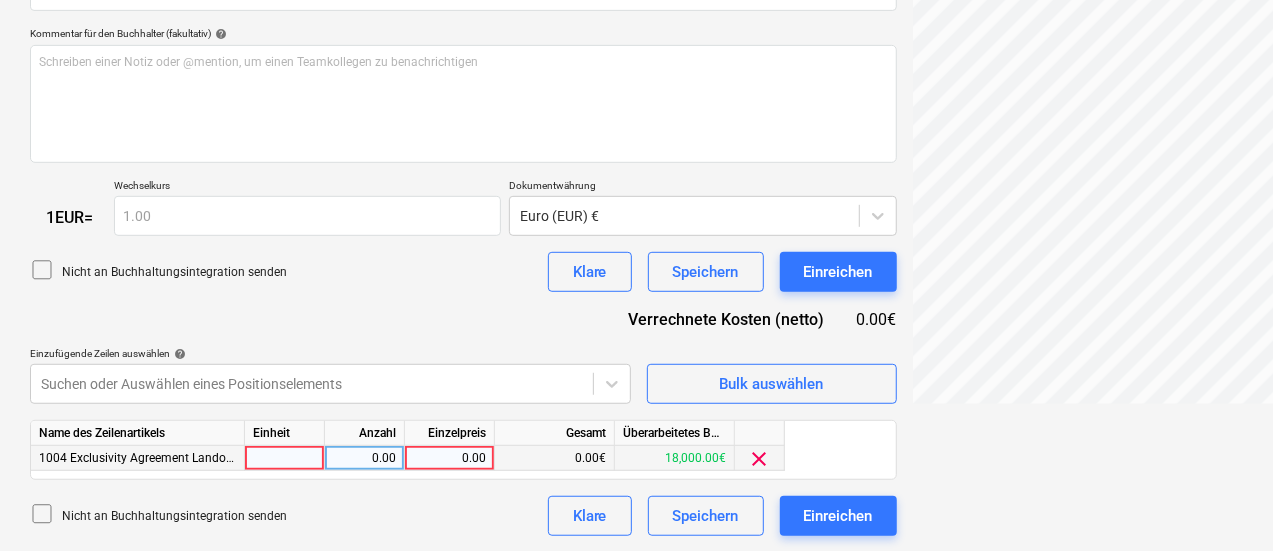 click on "0.00" at bounding box center (449, 458) 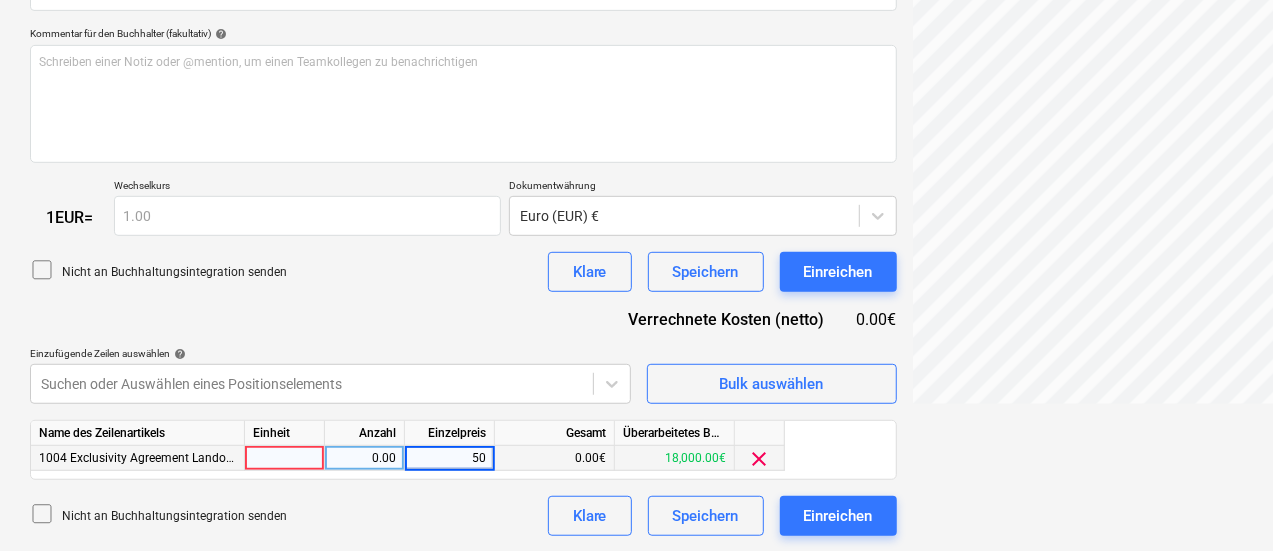type on "500" 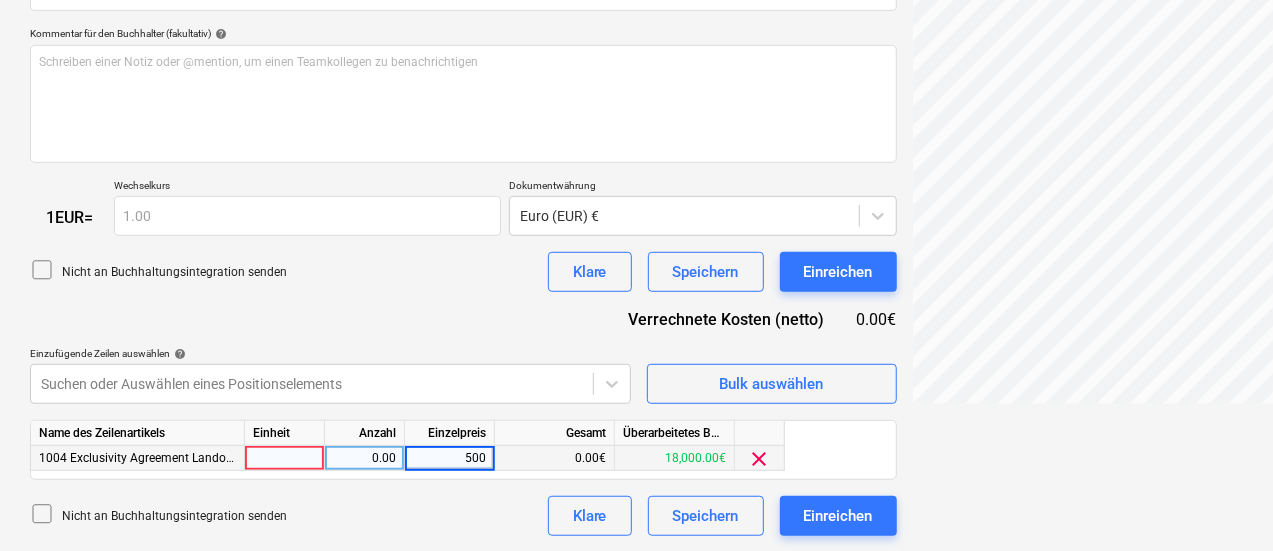 click on "Nicht an Buchhaltungsintegration senden Klare Speichern Einreichen" at bounding box center (463, 516) 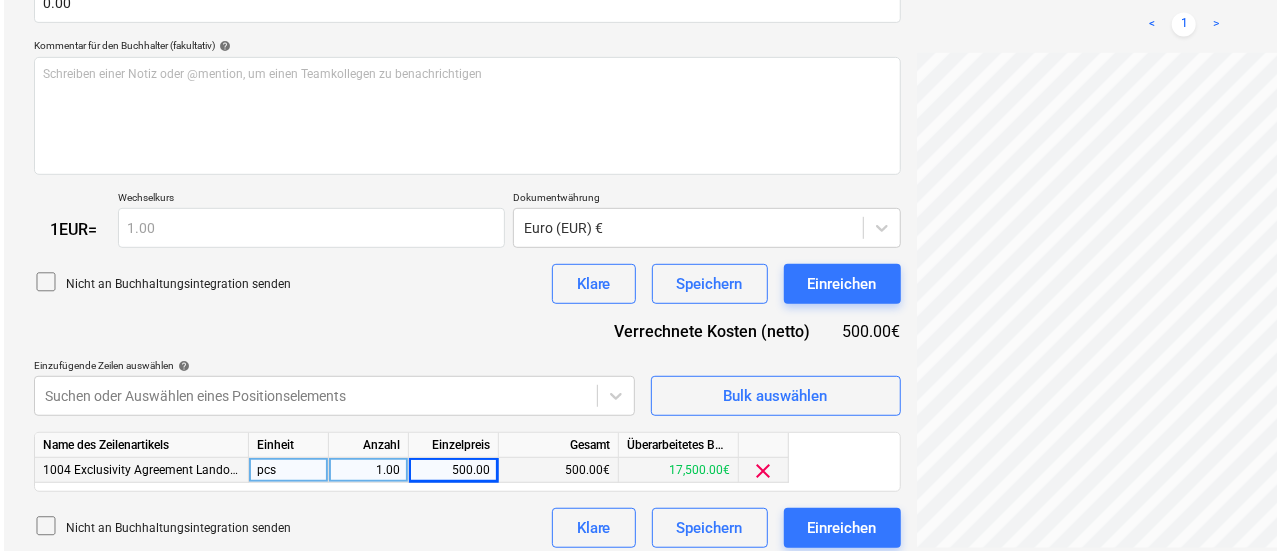 scroll, scrollTop: 503, scrollLeft: 0, axis: vertical 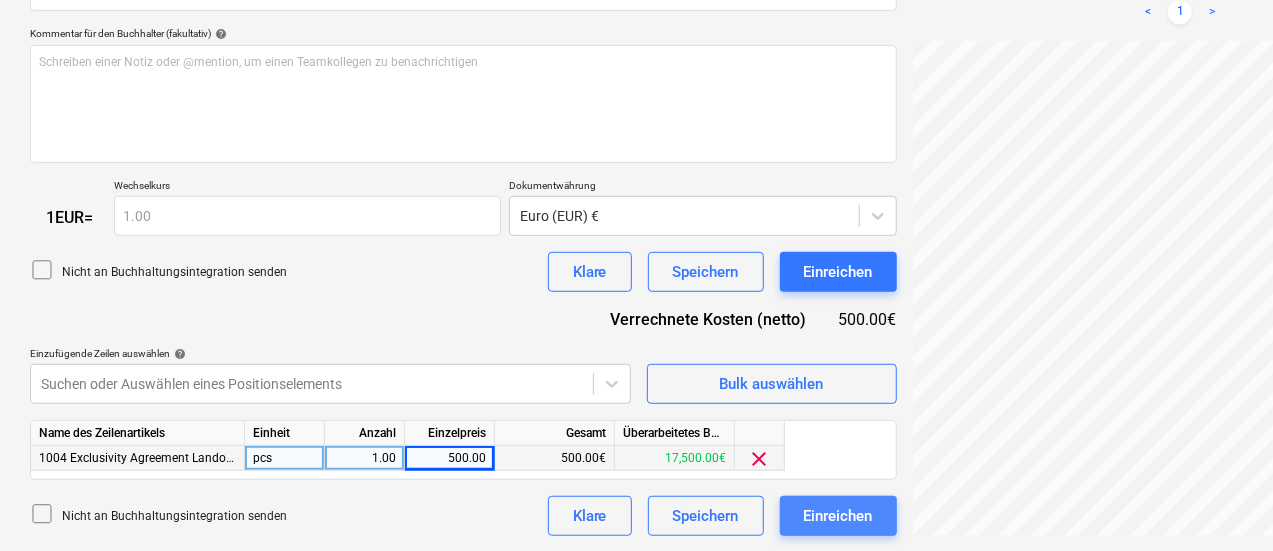 click on "Einreichen" at bounding box center [838, 516] 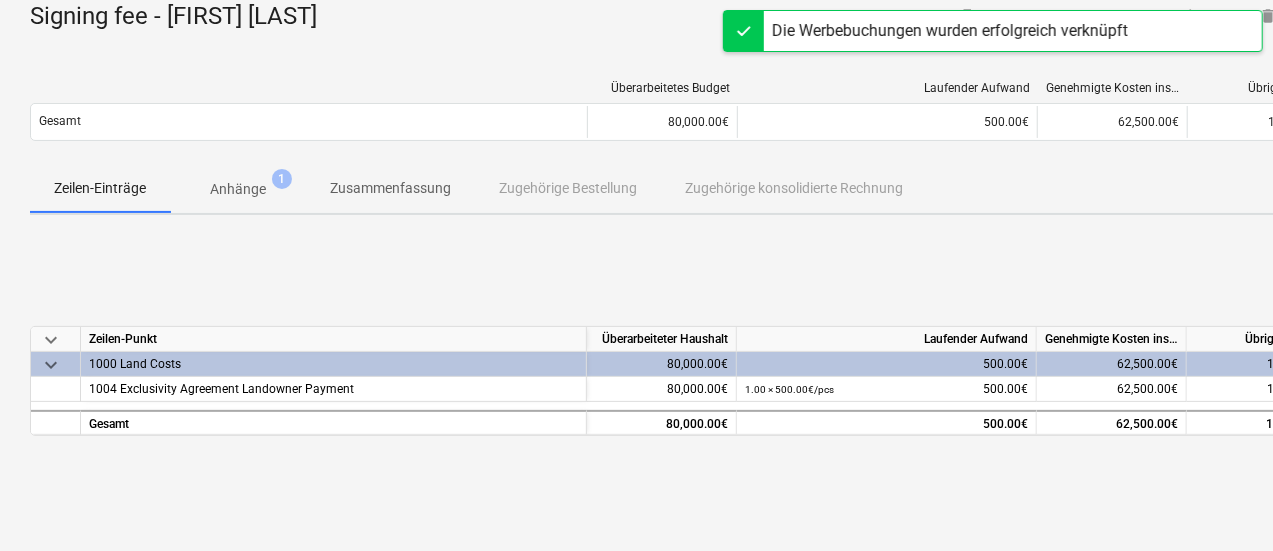 scroll, scrollTop: 0, scrollLeft: 0, axis: both 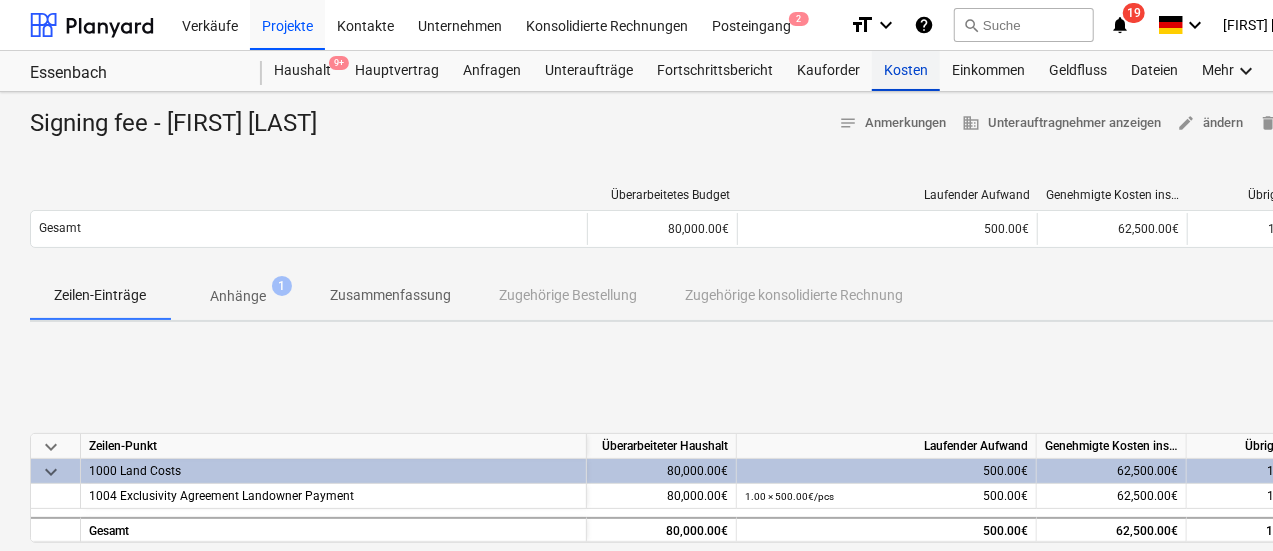 click on "Kosten" at bounding box center [906, 71] 